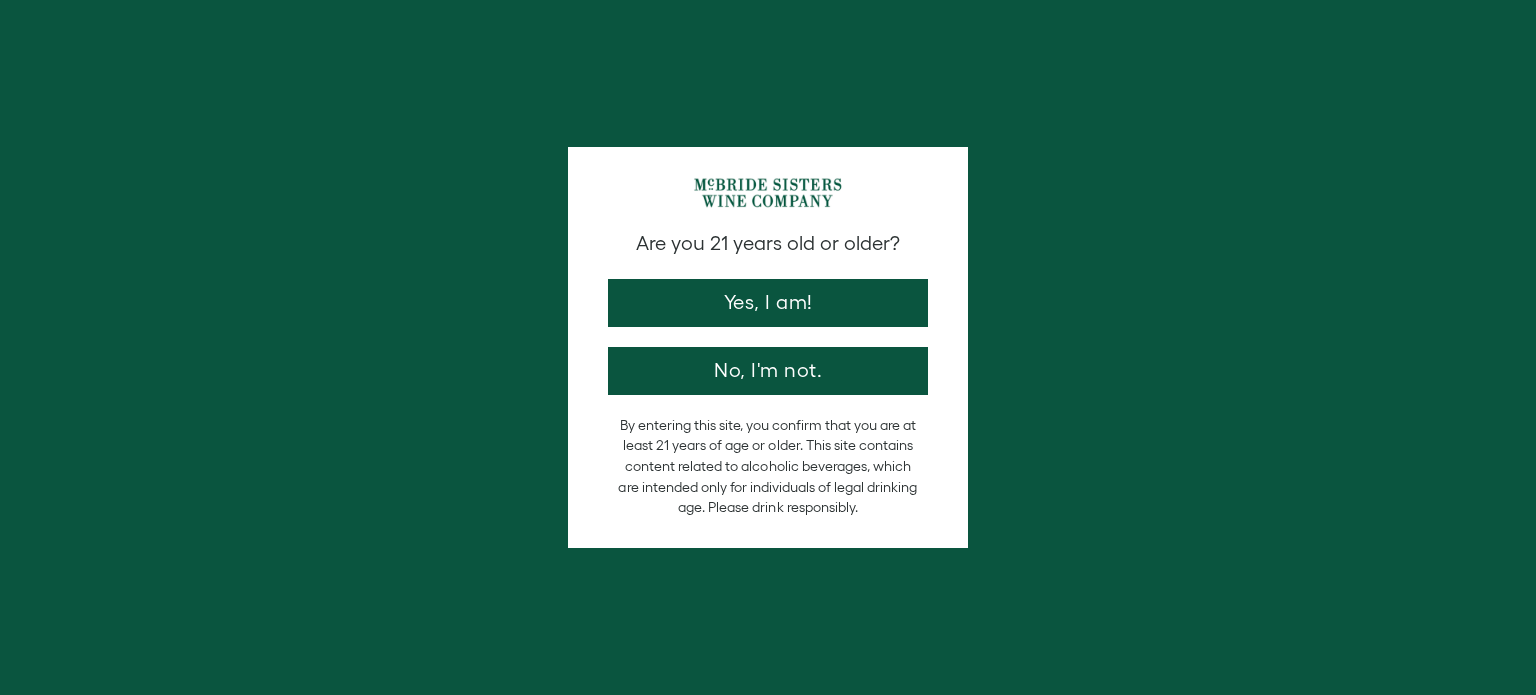 scroll, scrollTop: 0, scrollLeft: 0, axis: both 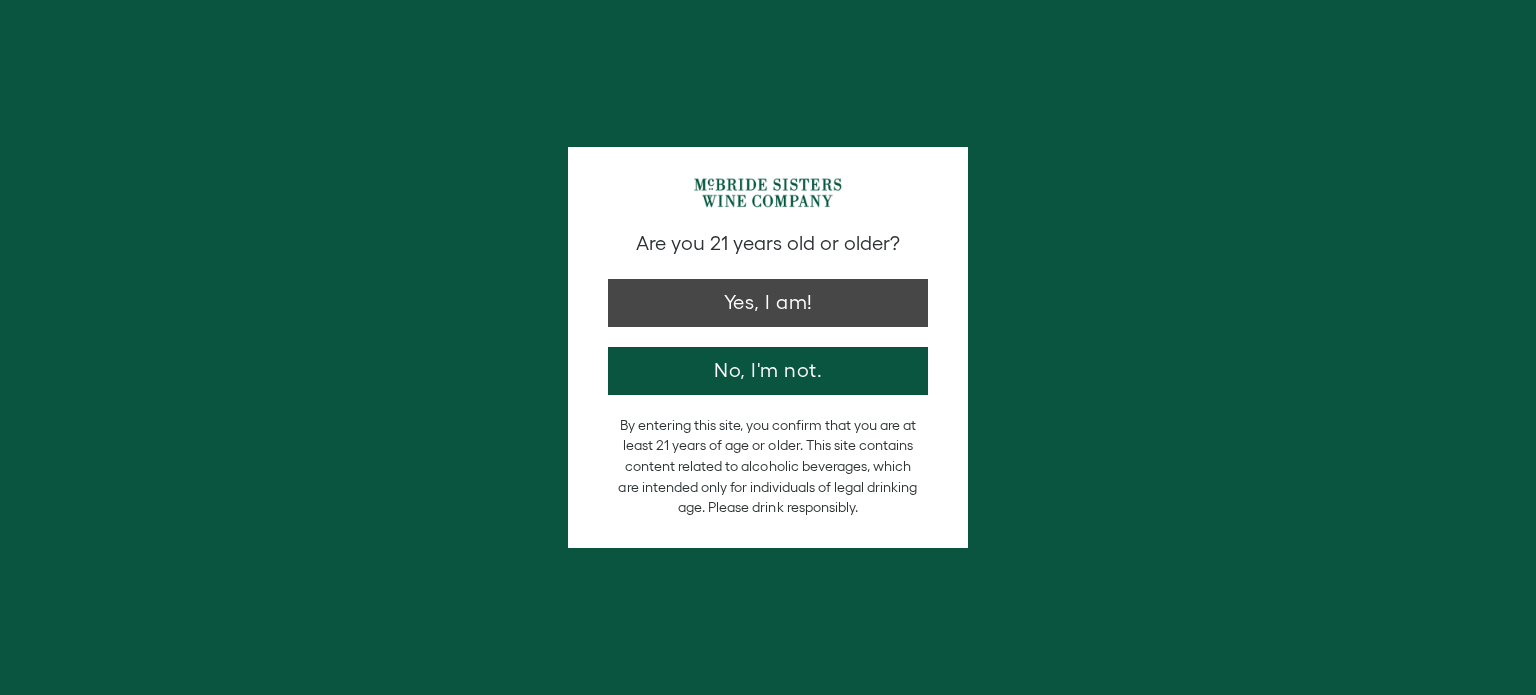type on "**********" 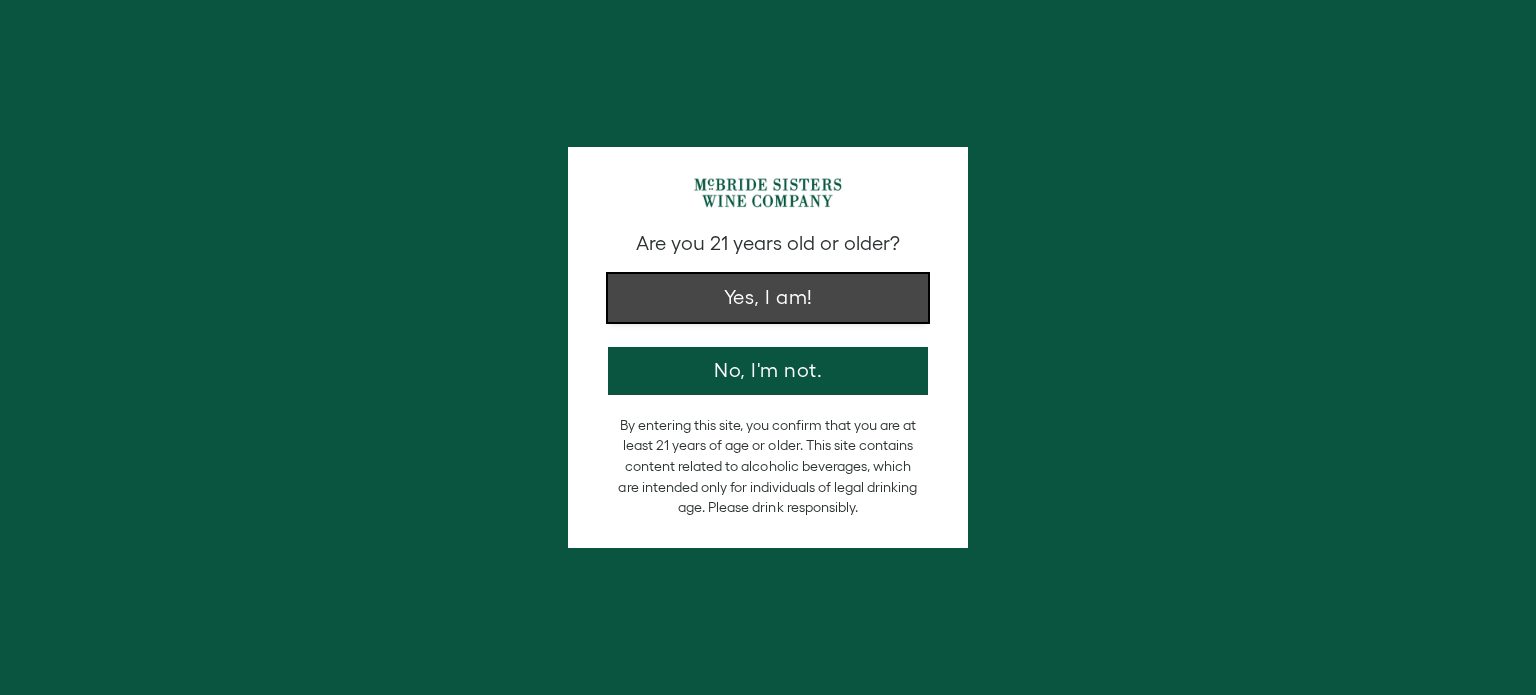 click on "Yes, I am!" at bounding box center [768, 298] 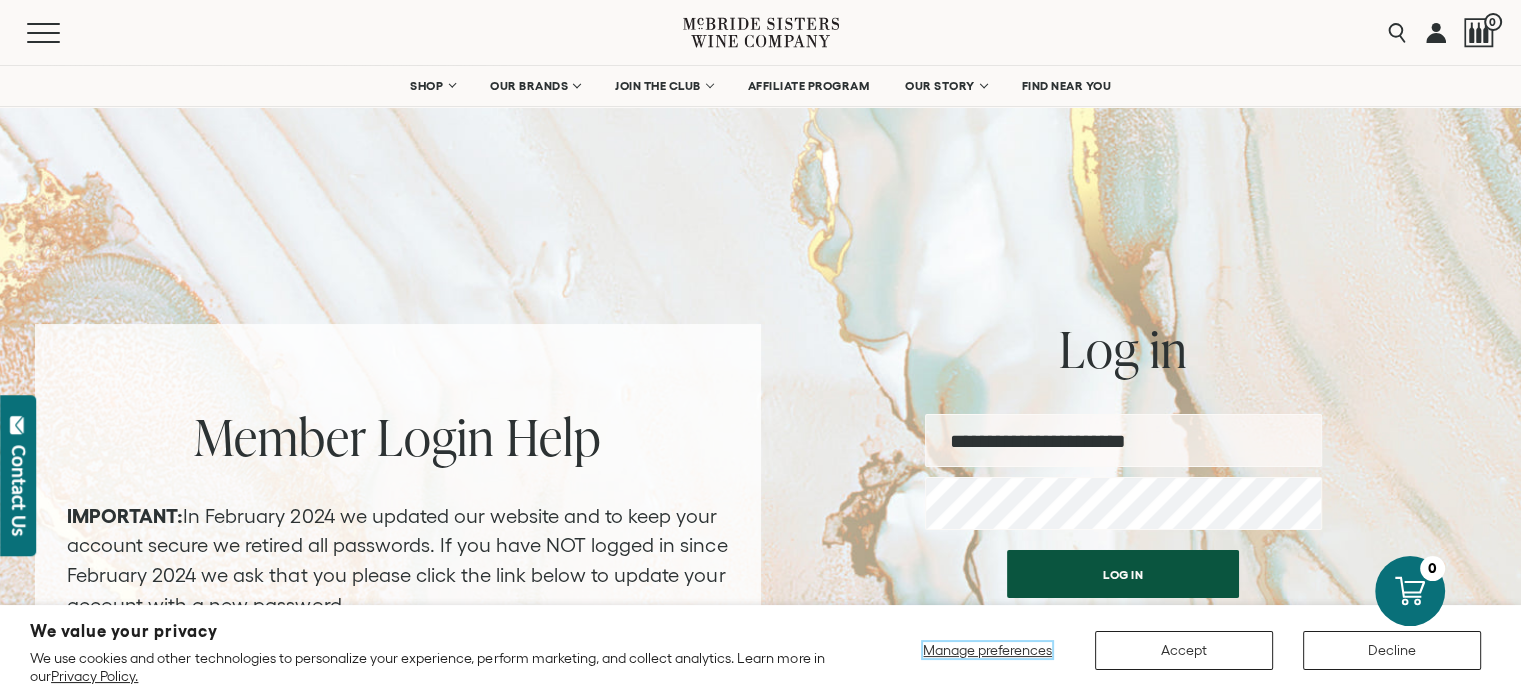 click on "Manage preferences" at bounding box center [987, 650] 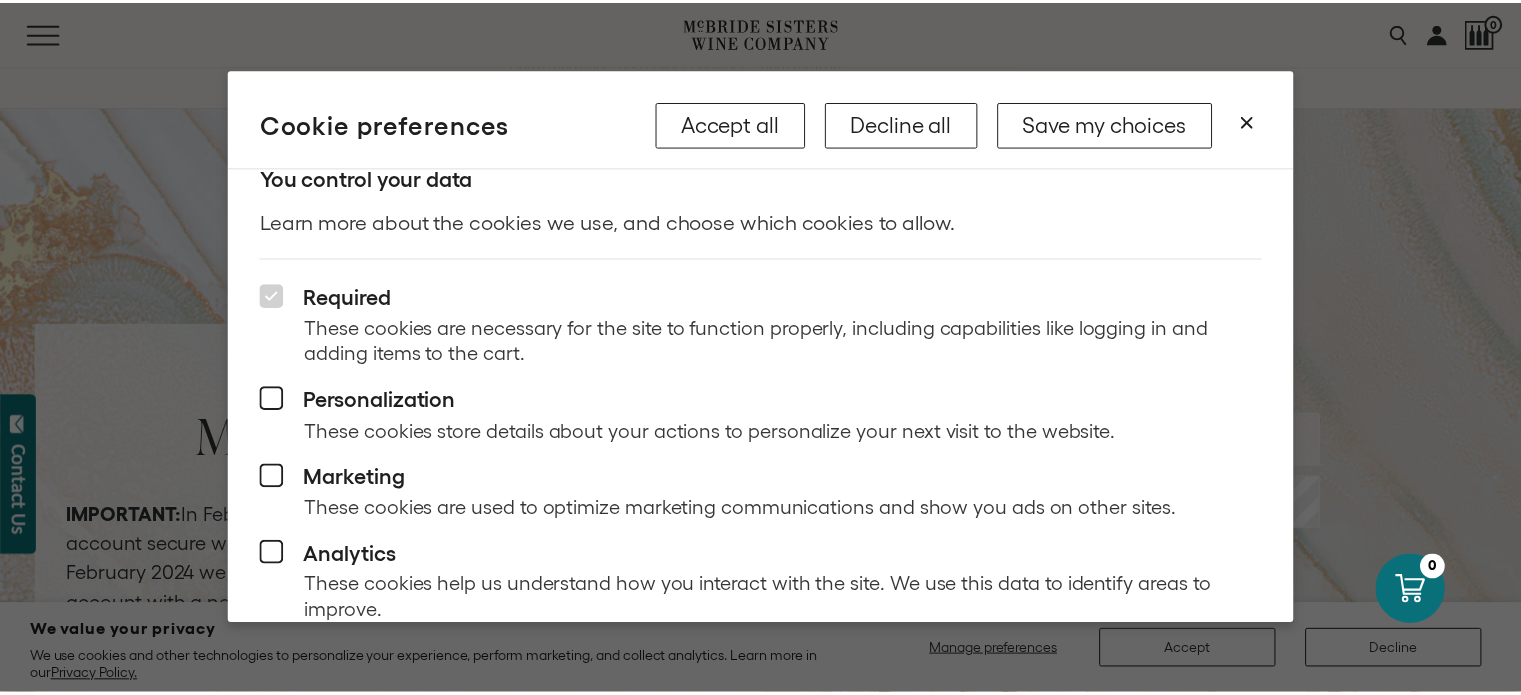 scroll, scrollTop: 0, scrollLeft: 0, axis: both 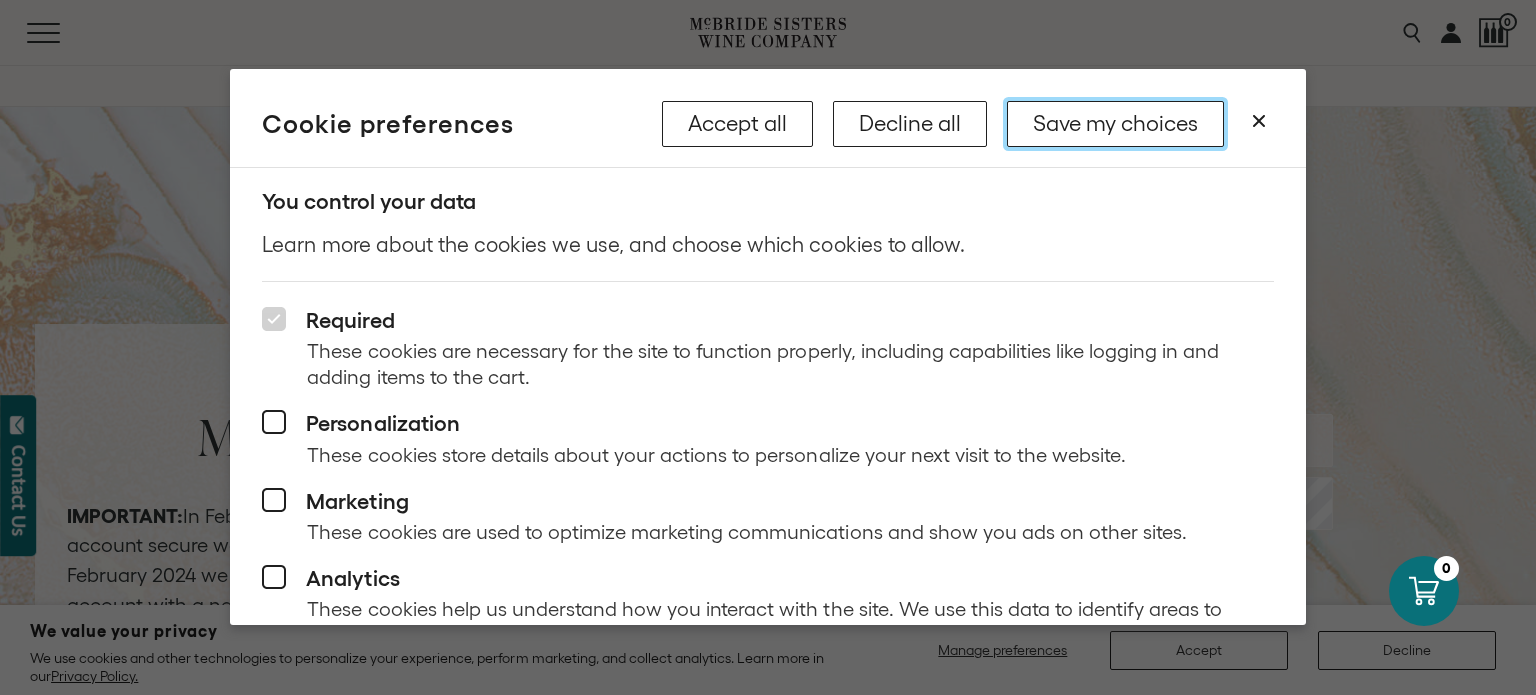 click on "Save my choices" at bounding box center (1115, 124) 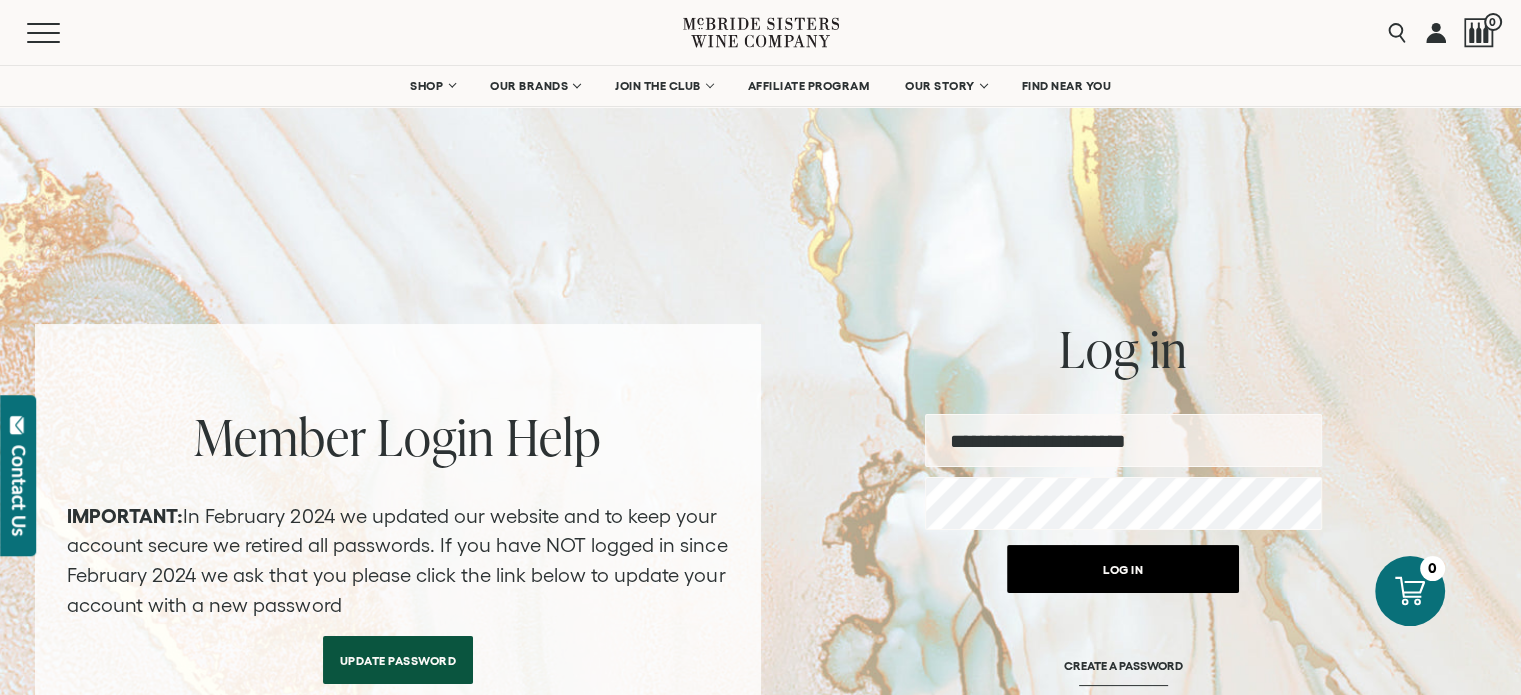 click on "Log in" at bounding box center [1123, 569] 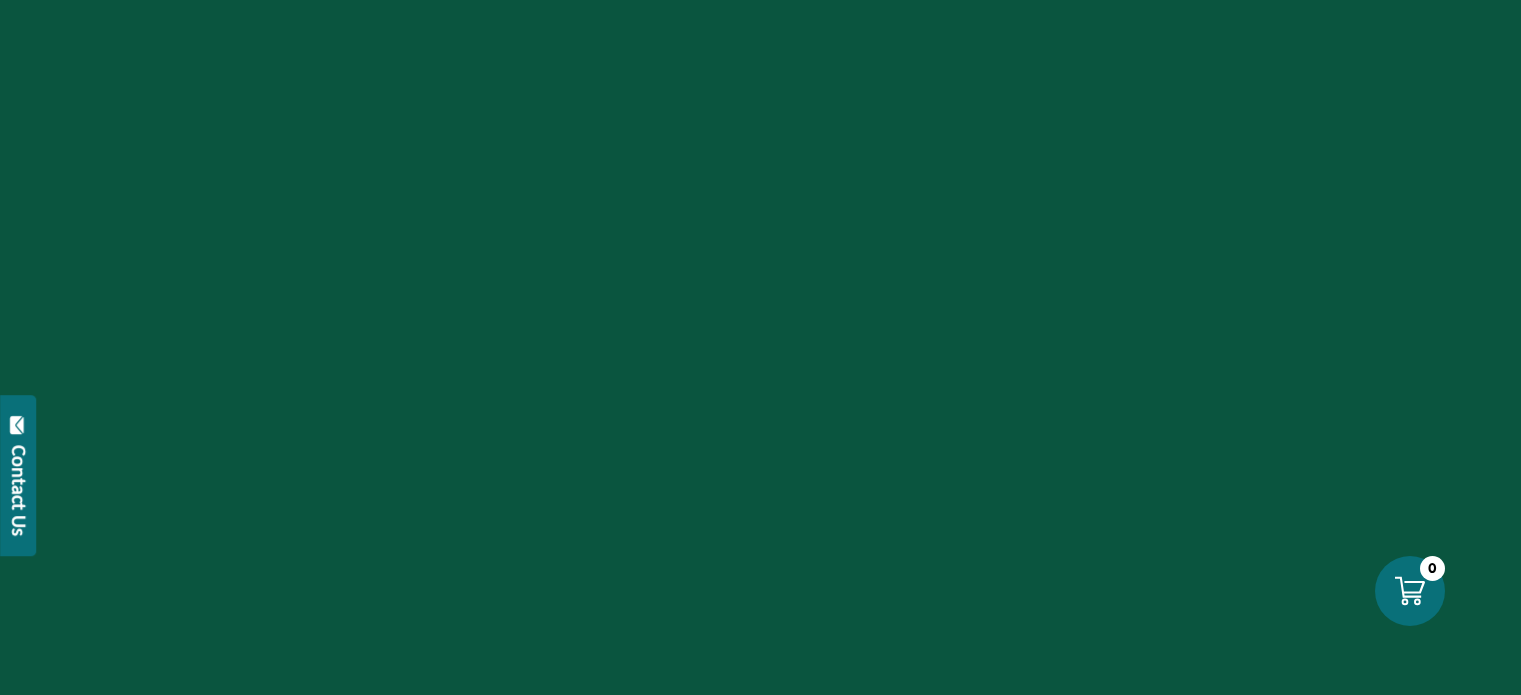scroll, scrollTop: 0, scrollLeft: 0, axis: both 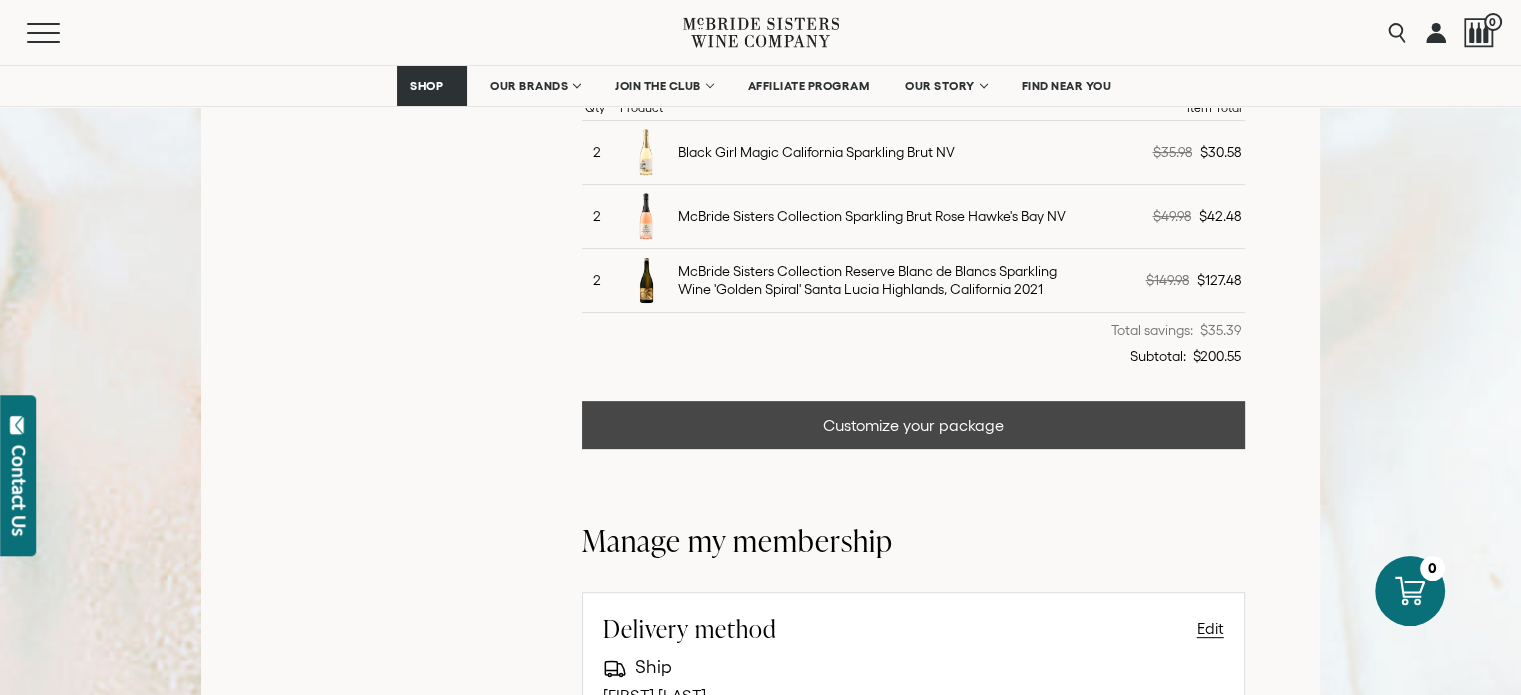click on "Customize your package" at bounding box center (913, 425) 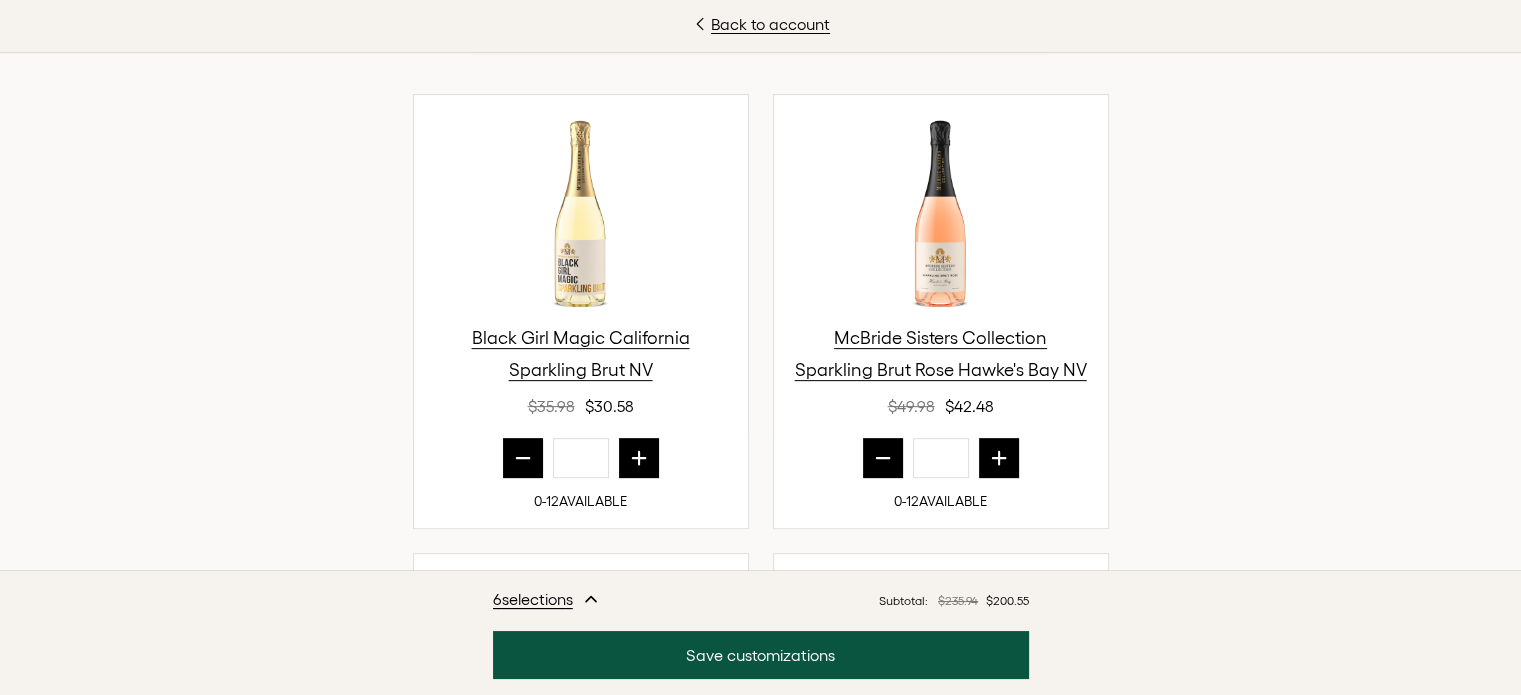 scroll, scrollTop: 700, scrollLeft: 0, axis: vertical 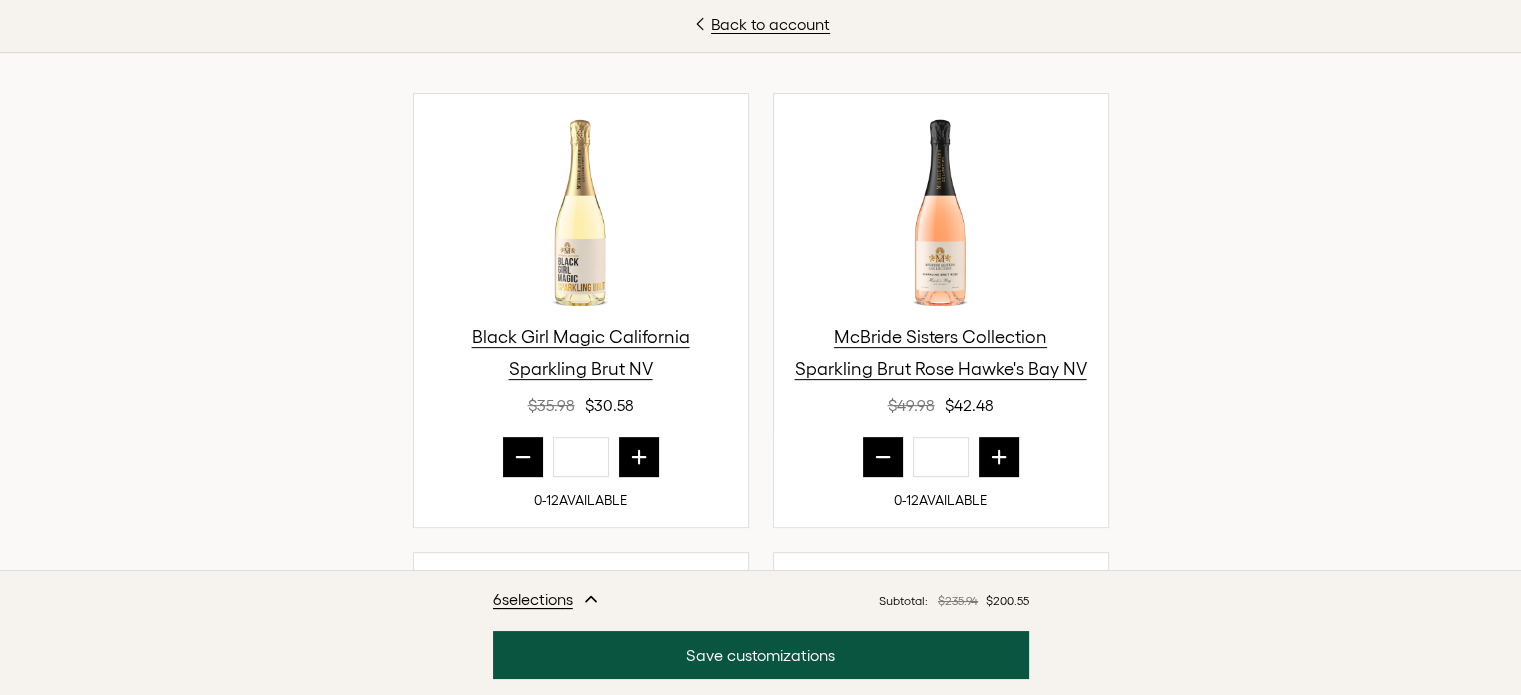 click 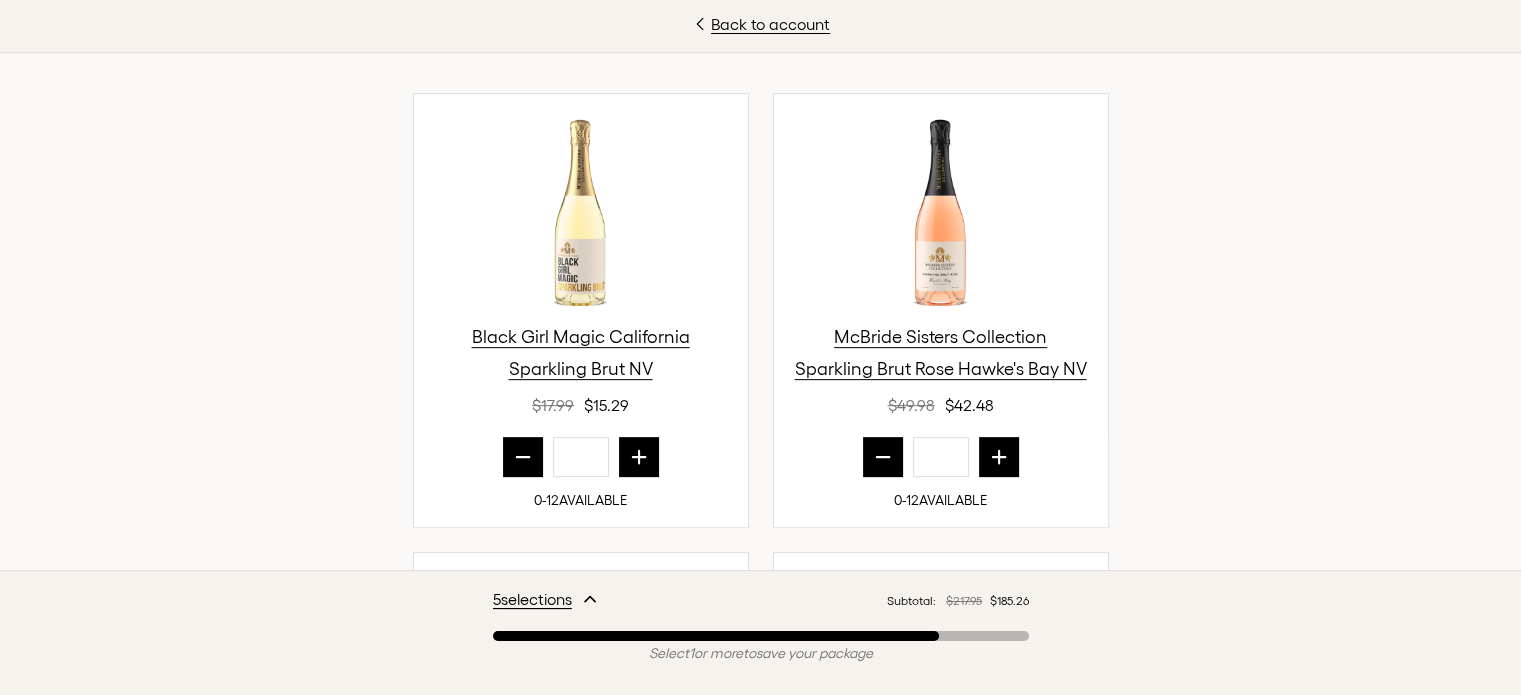 click at bounding box center [639, 457] 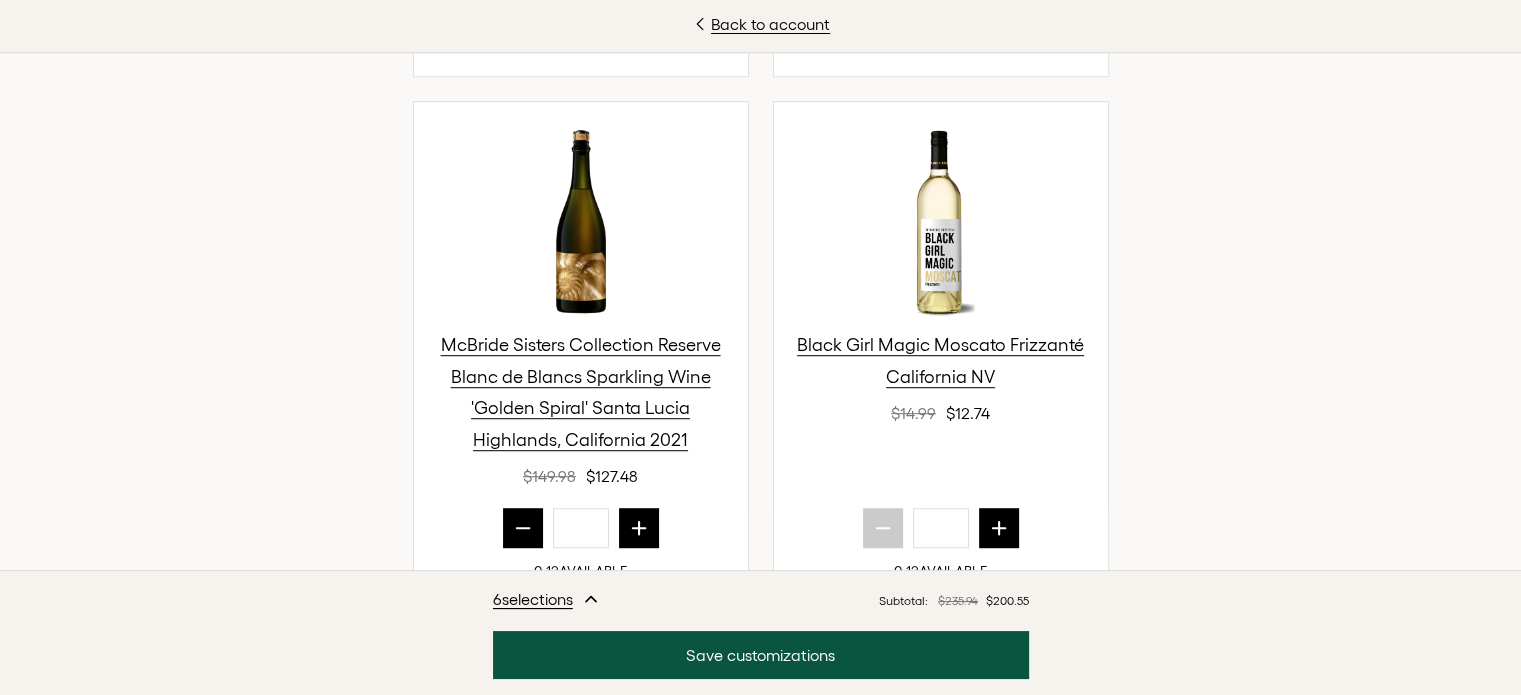 scroll, scrollTop: 1200, scrollLeft: 0, axis: vertical 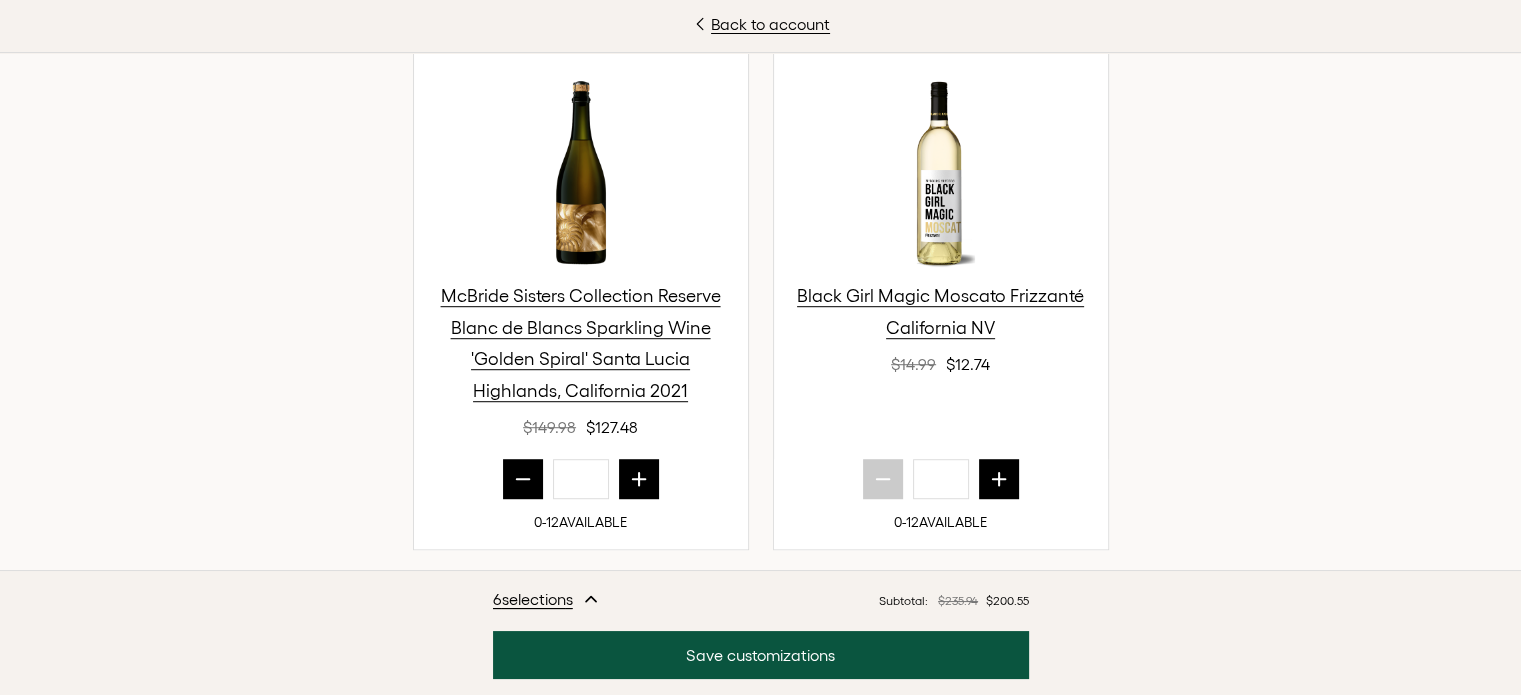 click 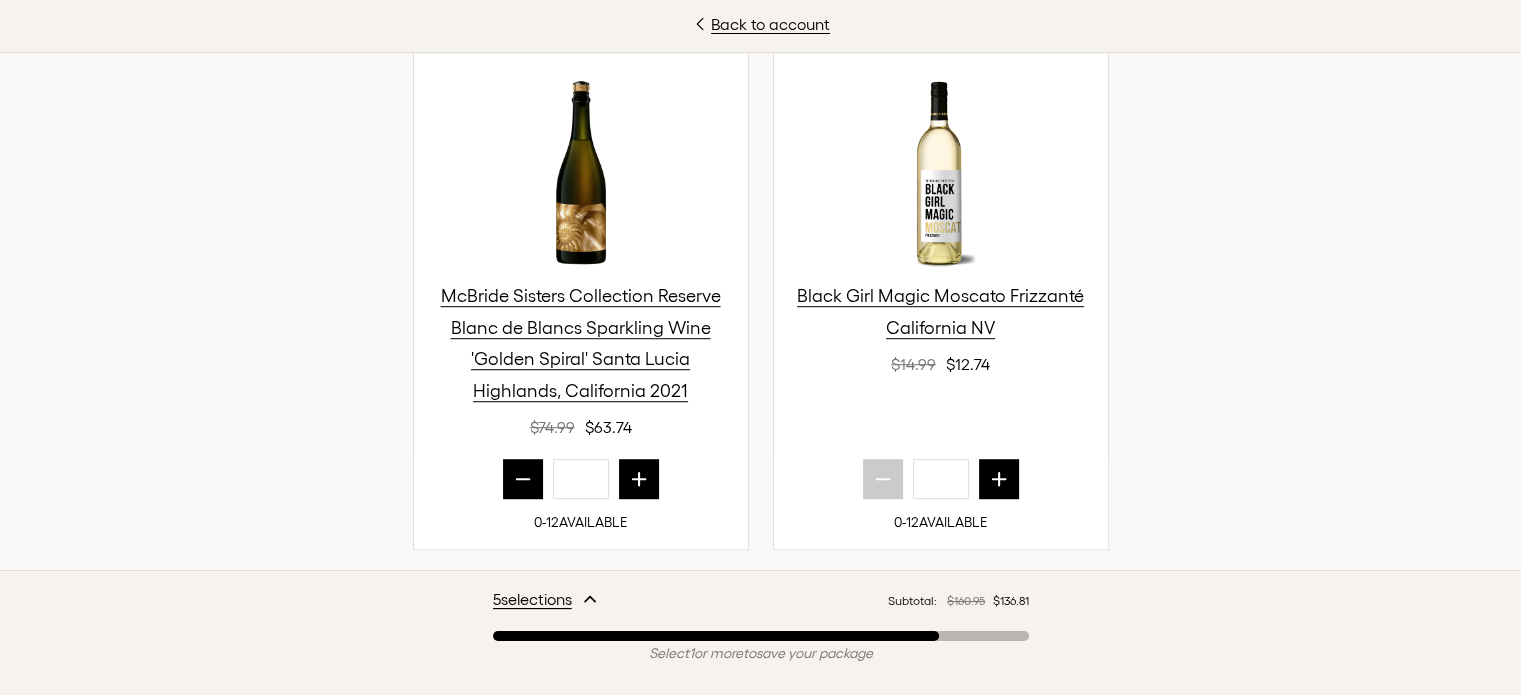 click 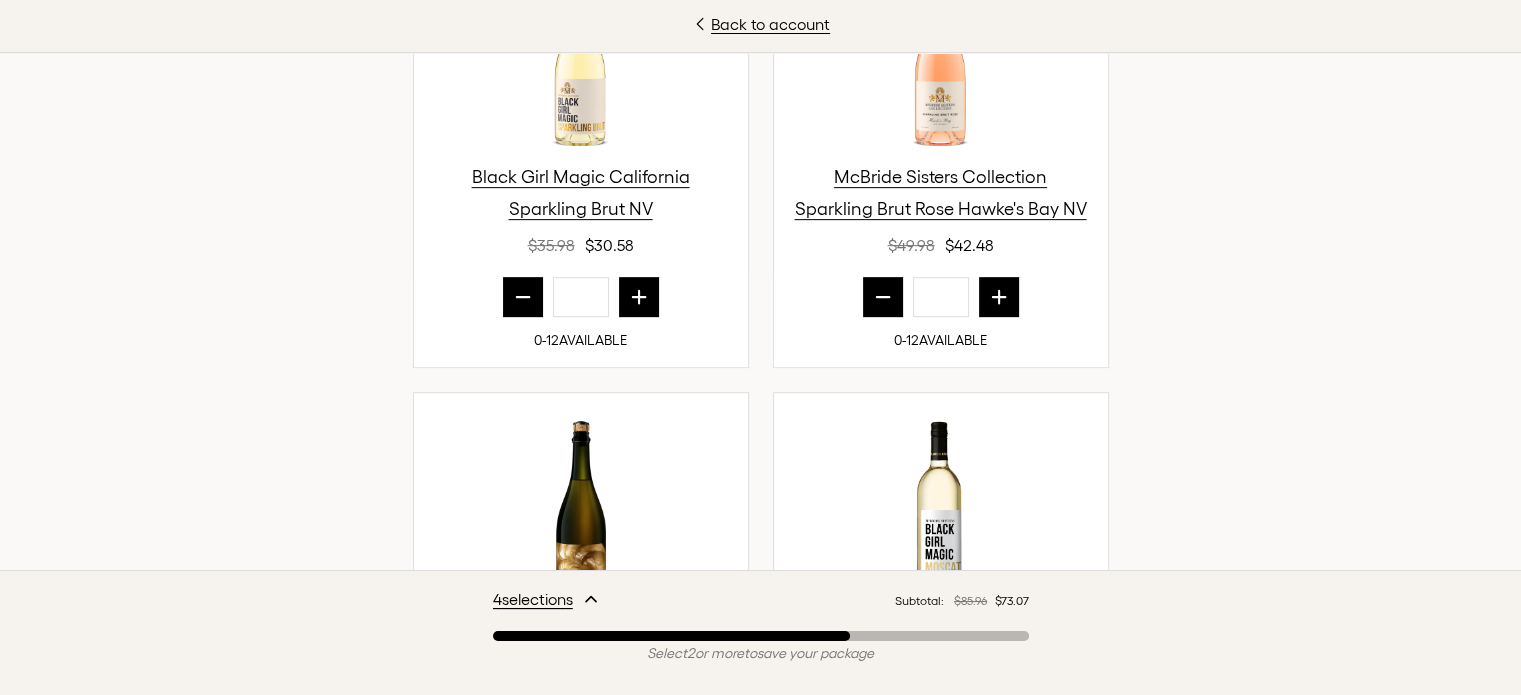 scroll, scrollTop: 856, scrollLeft: 0, axis: vertical 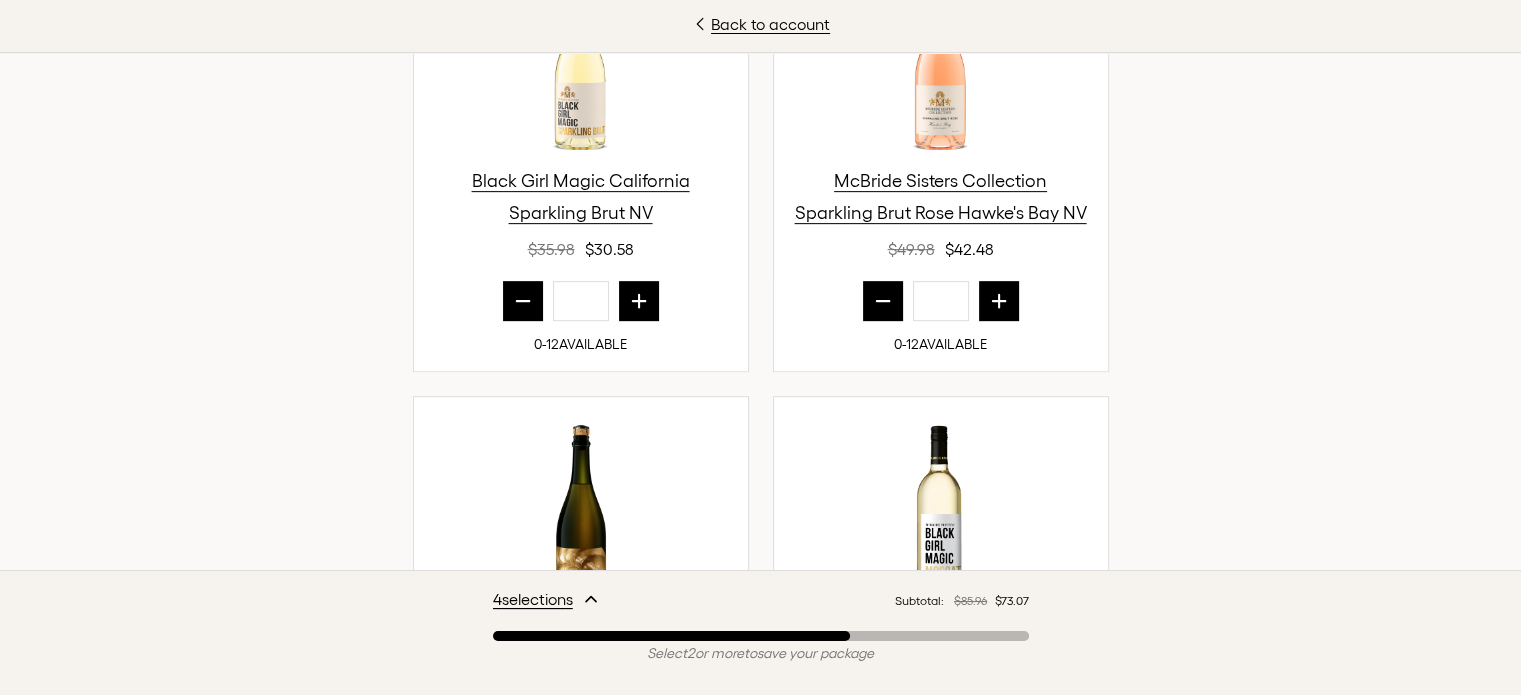 click 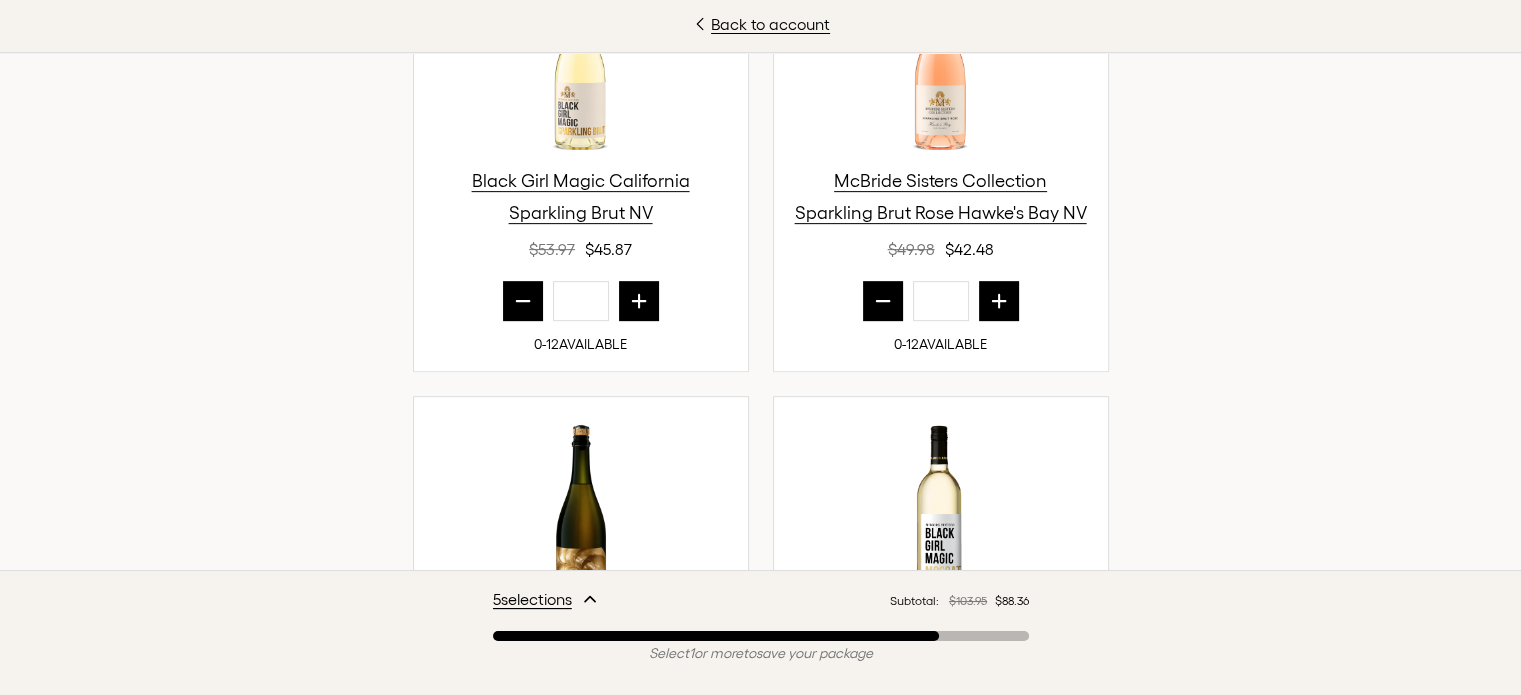 click 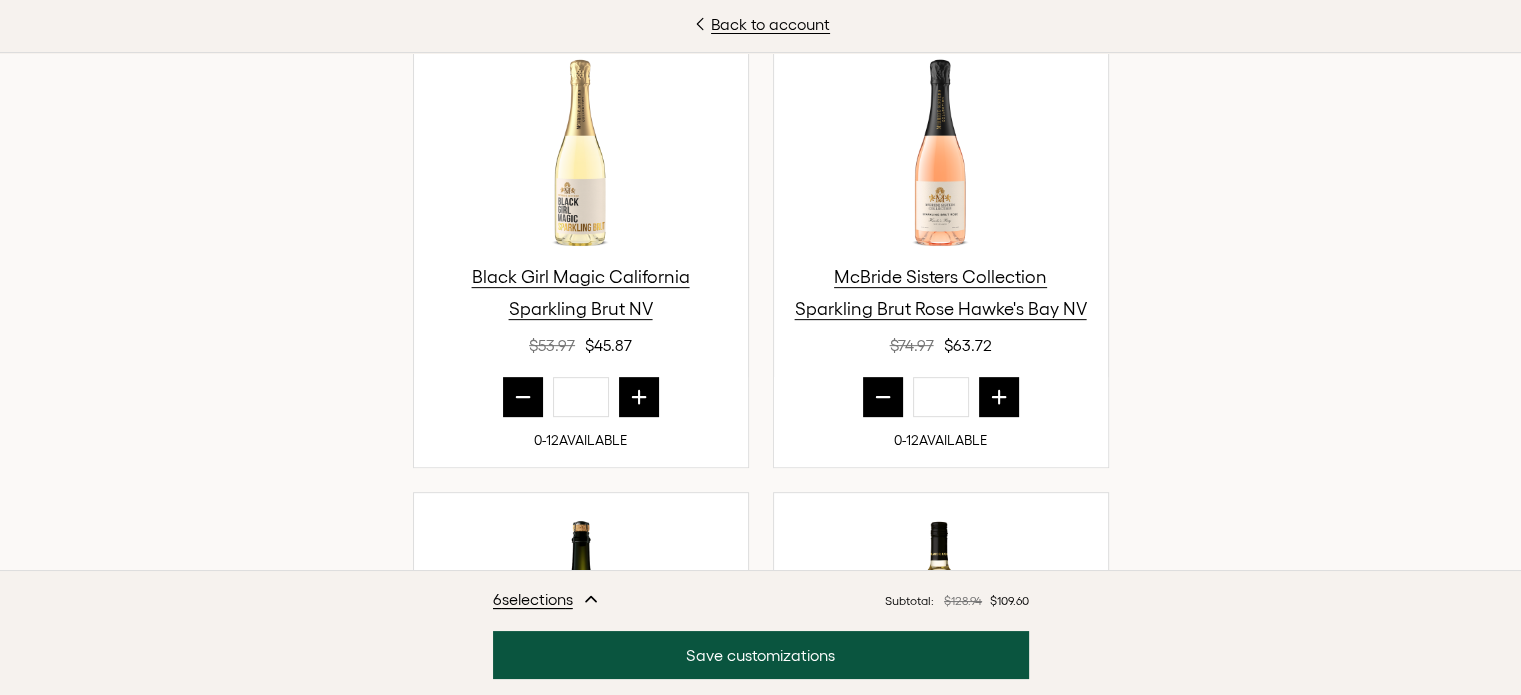 scroll, scrollTop: 756, scrollLeft: 0, axis: vertical 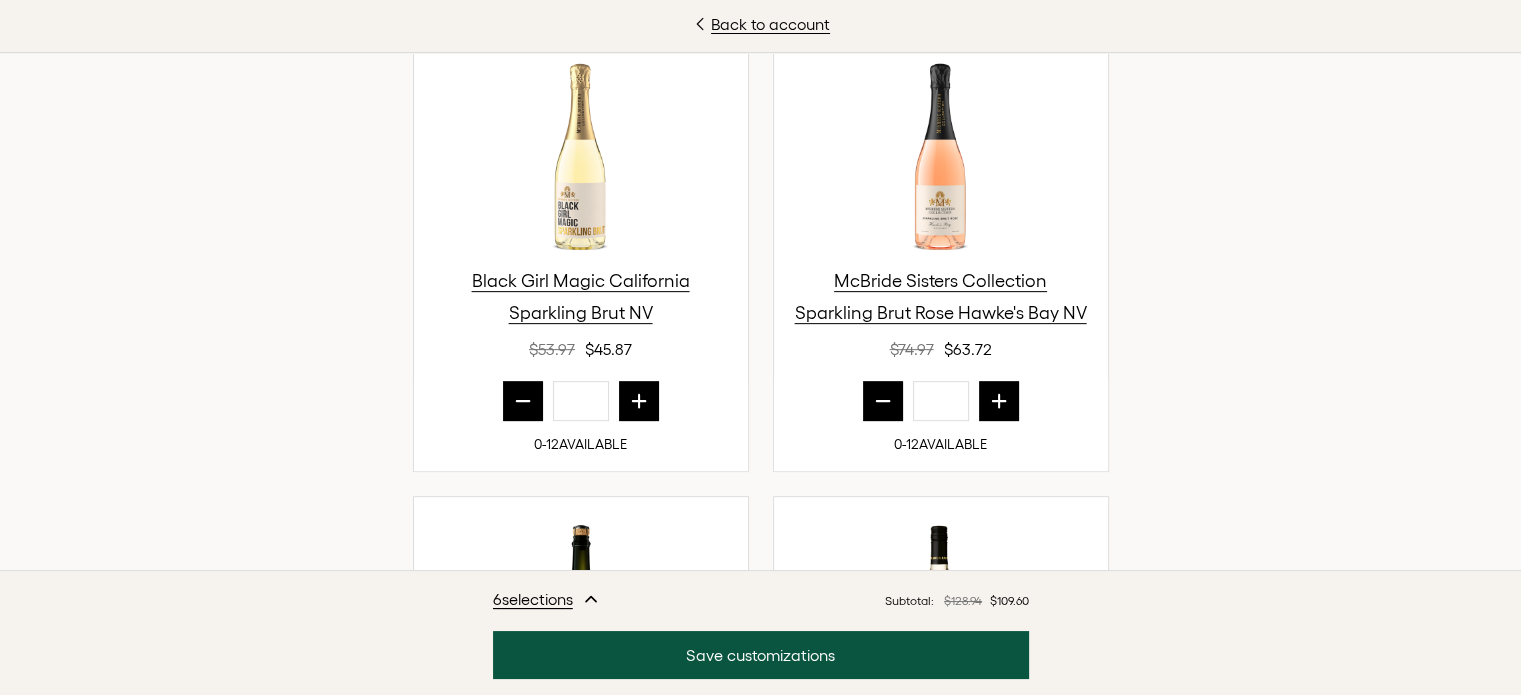 click 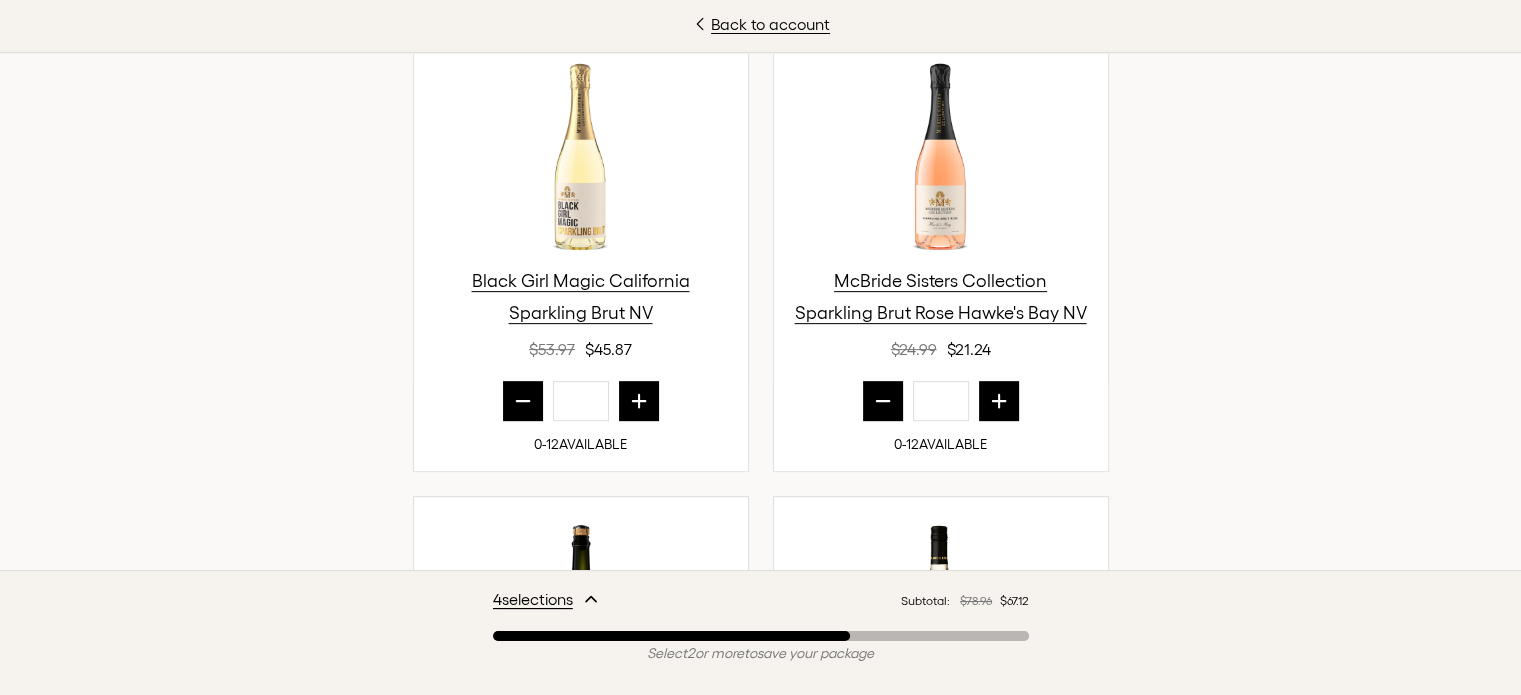 click 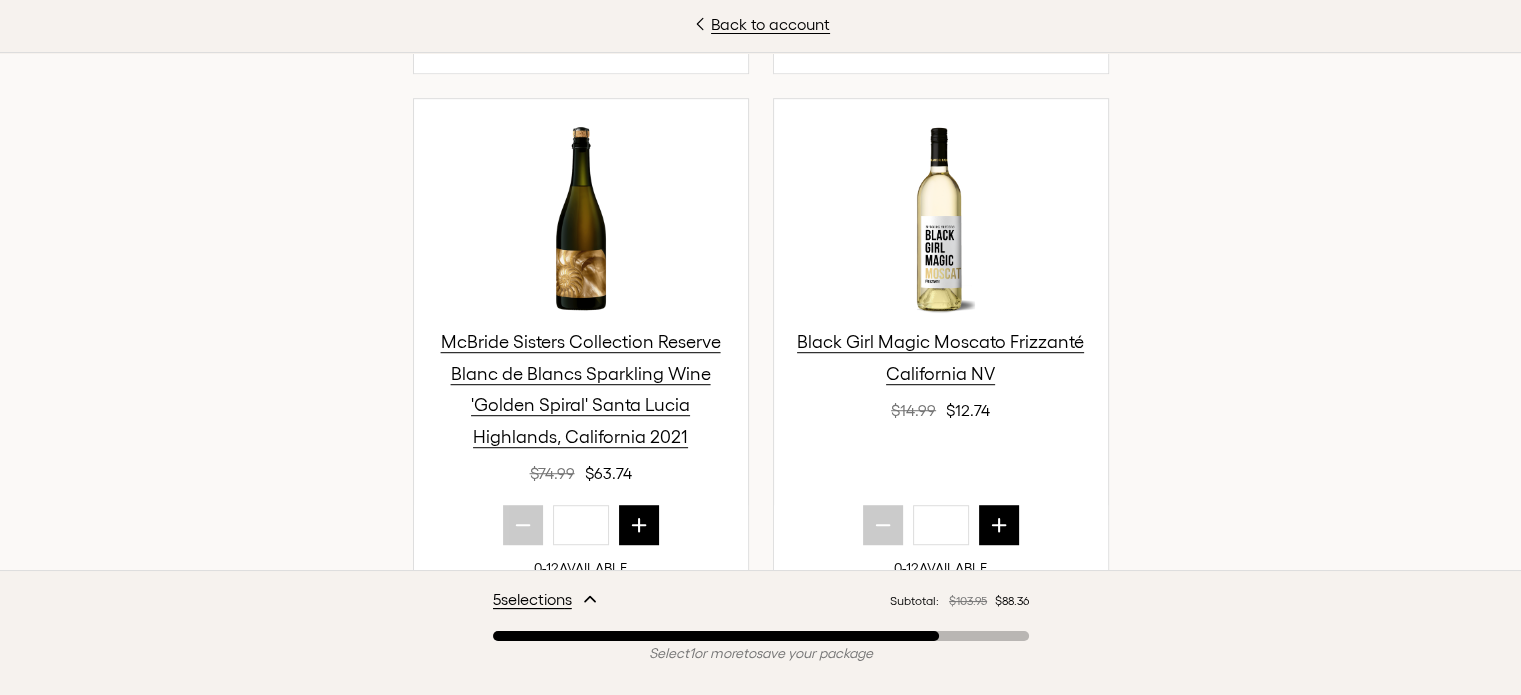 scroll, scrollTop: 1156, scrollLeft: 0, axis: vertical 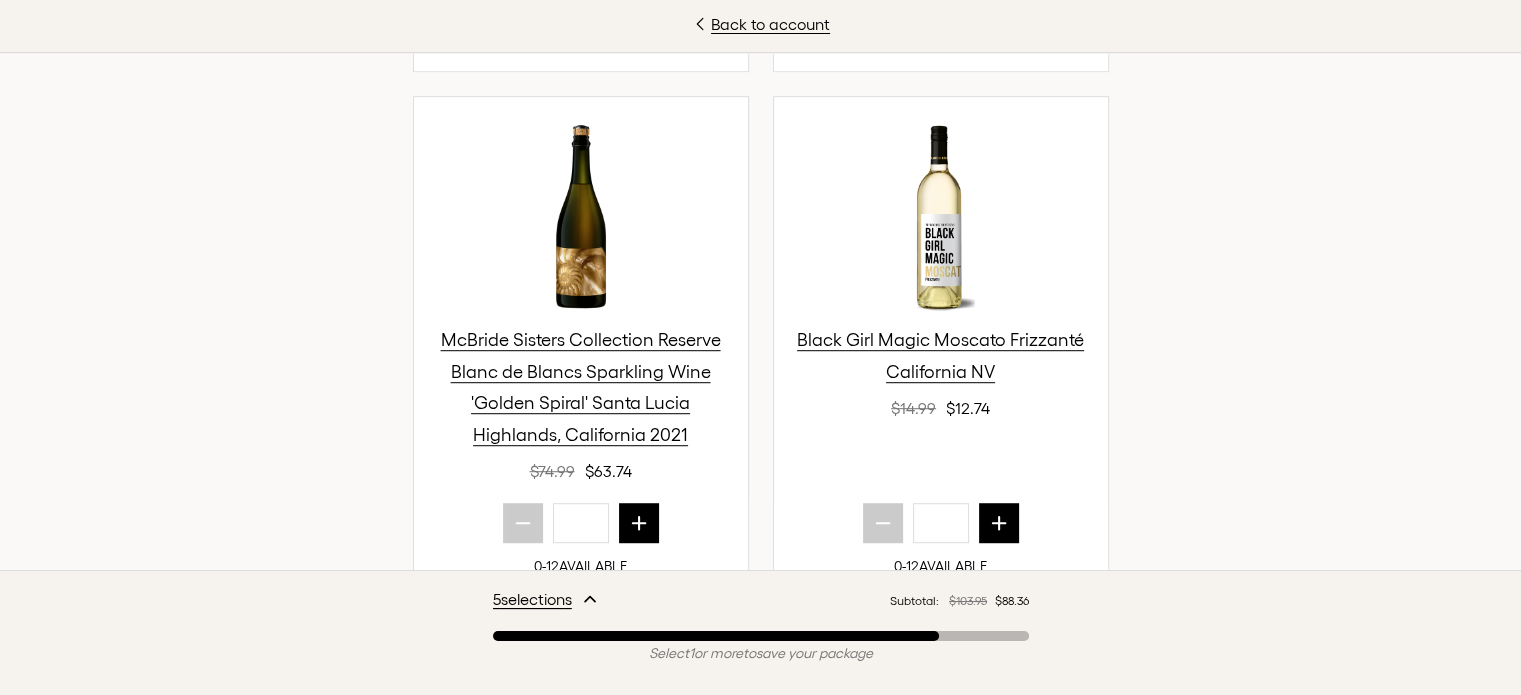 click 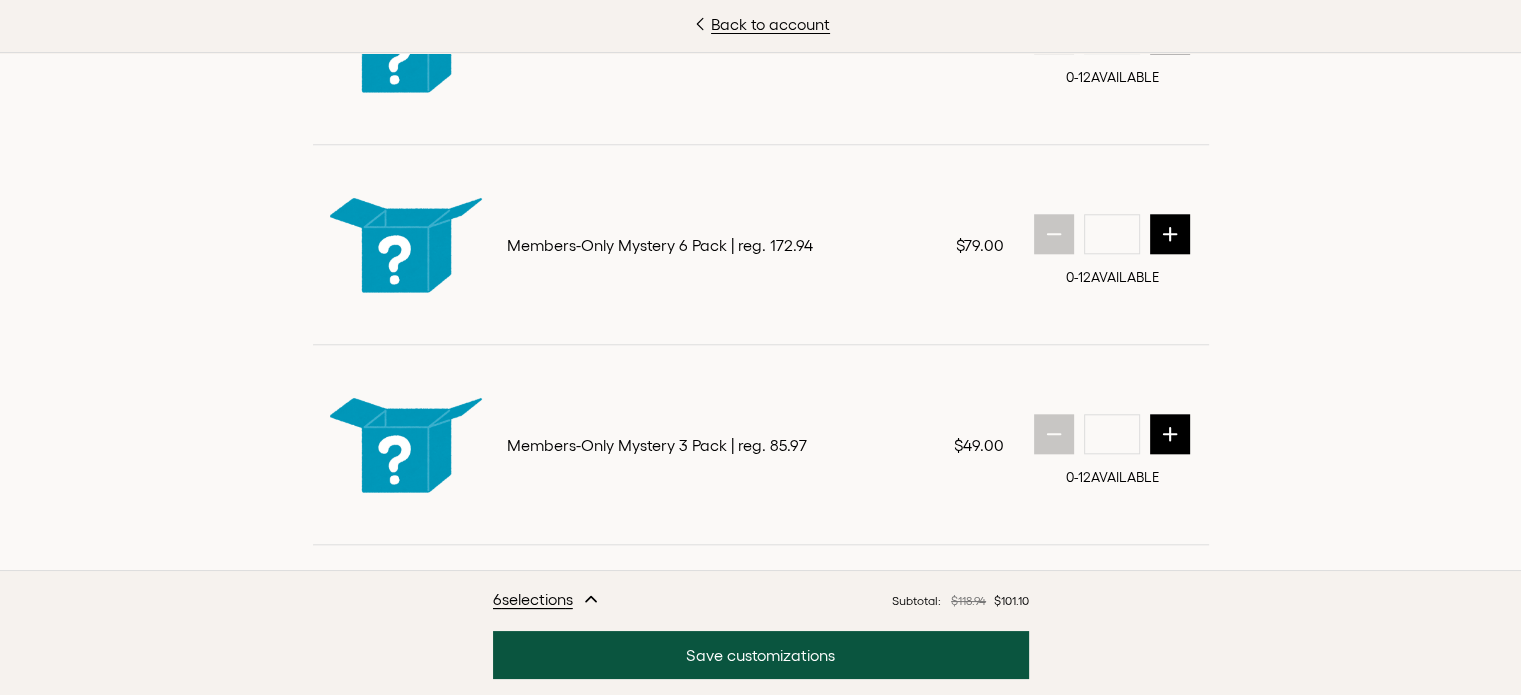 scroll, scrollTop: 2056, scrollLeft: 0, axis: vertical 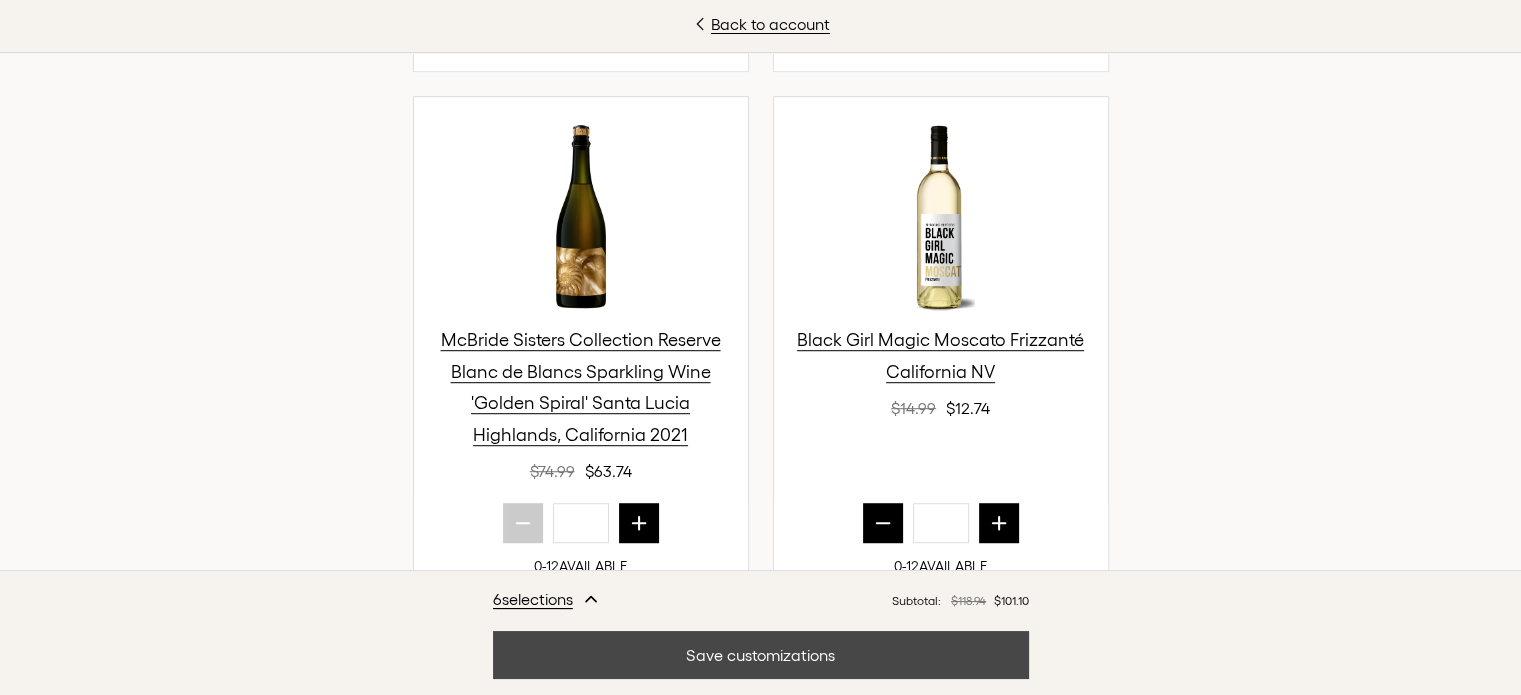 click on "Save customizations" at bounding box center (761, 655) 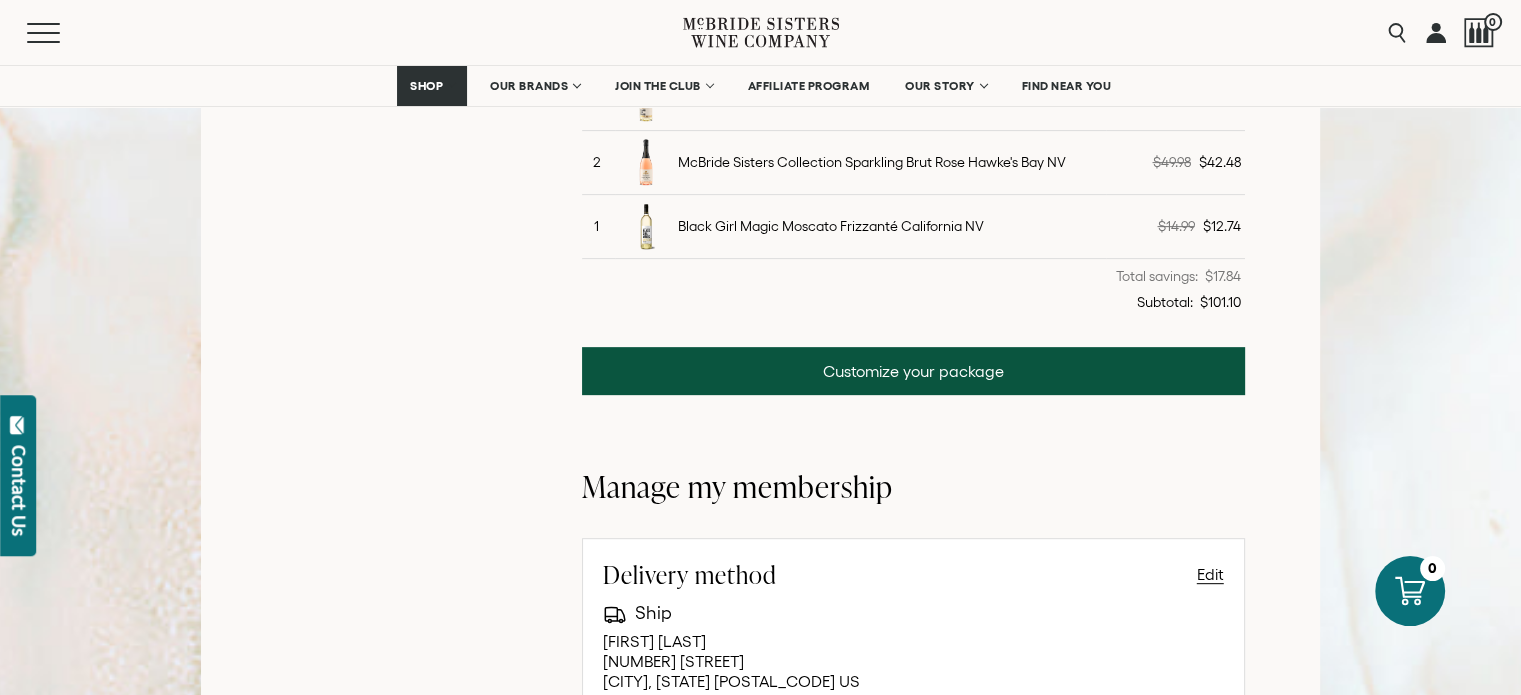 scroll, scrollTop: 354, scrollLeft: 0, axis: vertical 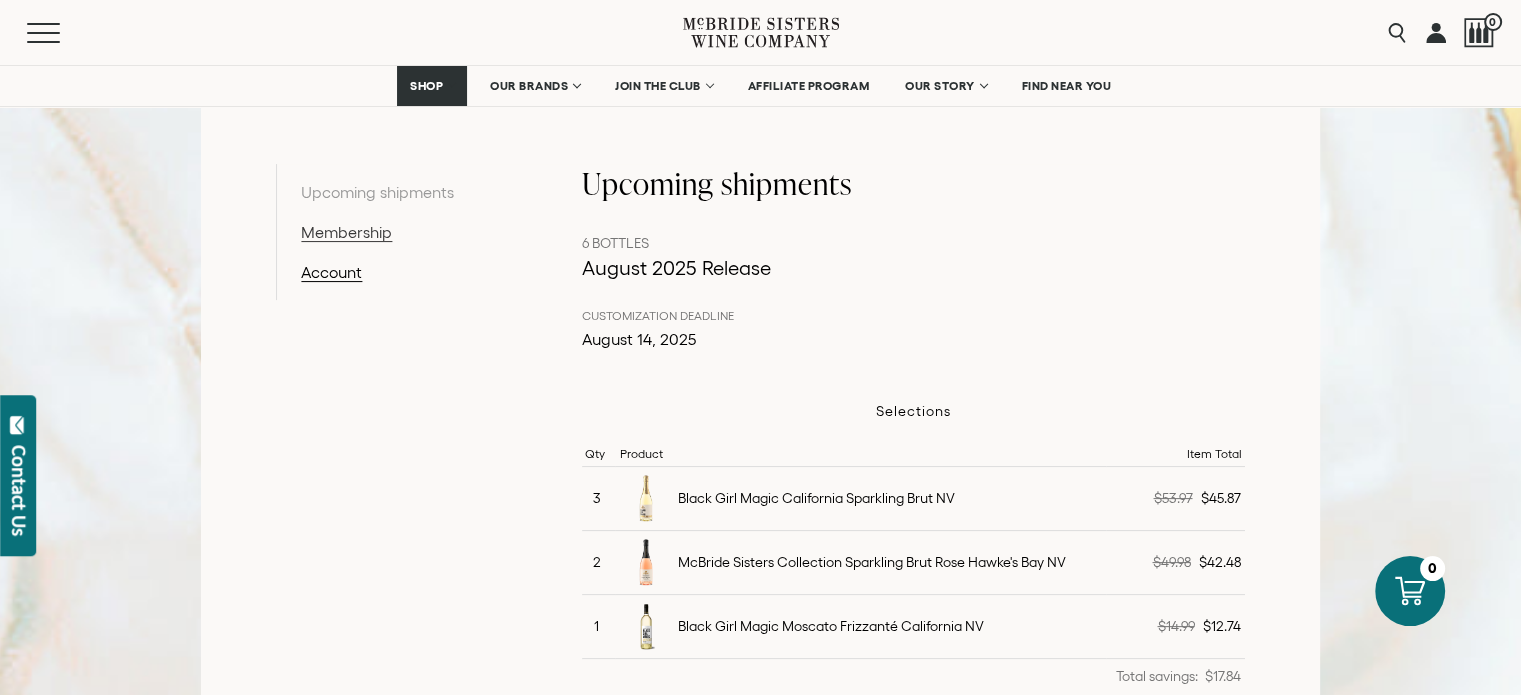 click on "Membership" at bounding box center [404, 232] 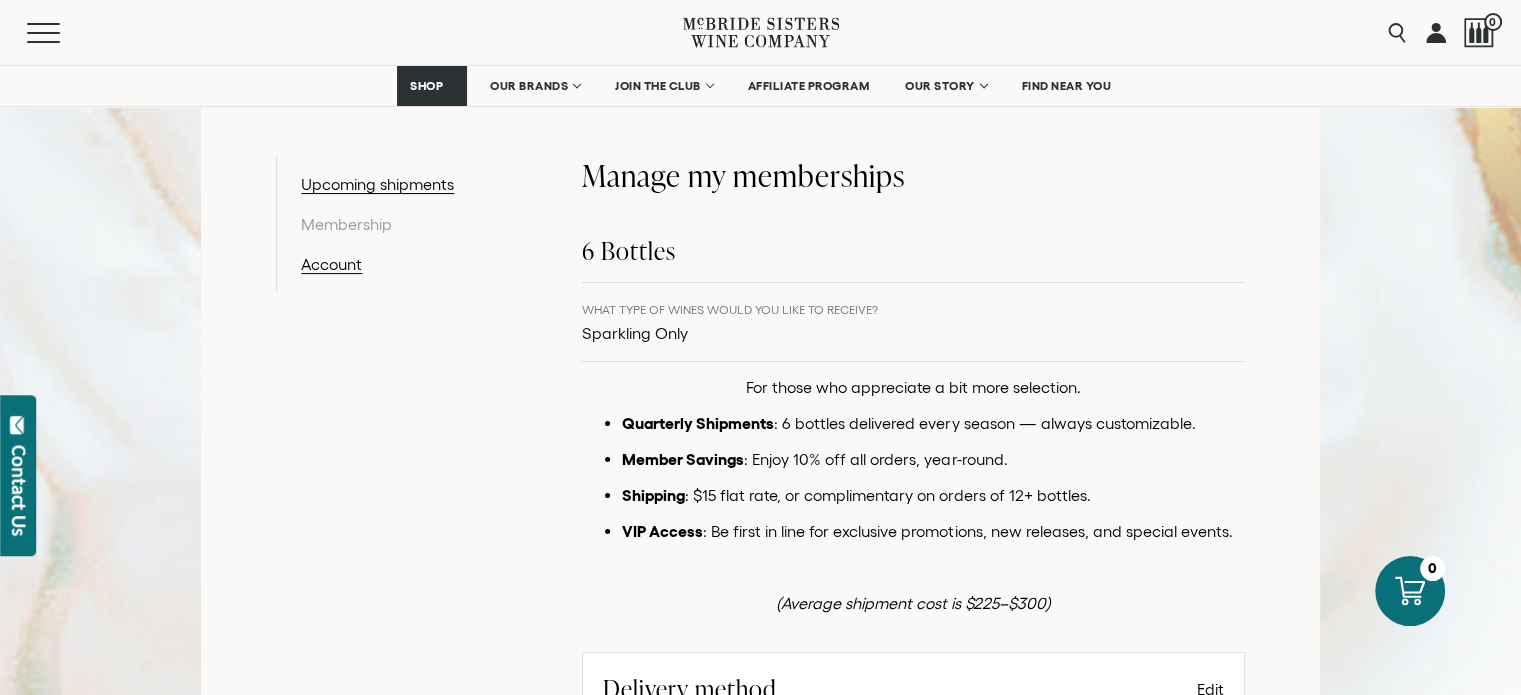 scroll, scrollTop: 354, scrollLeft: 0, axis: vertical 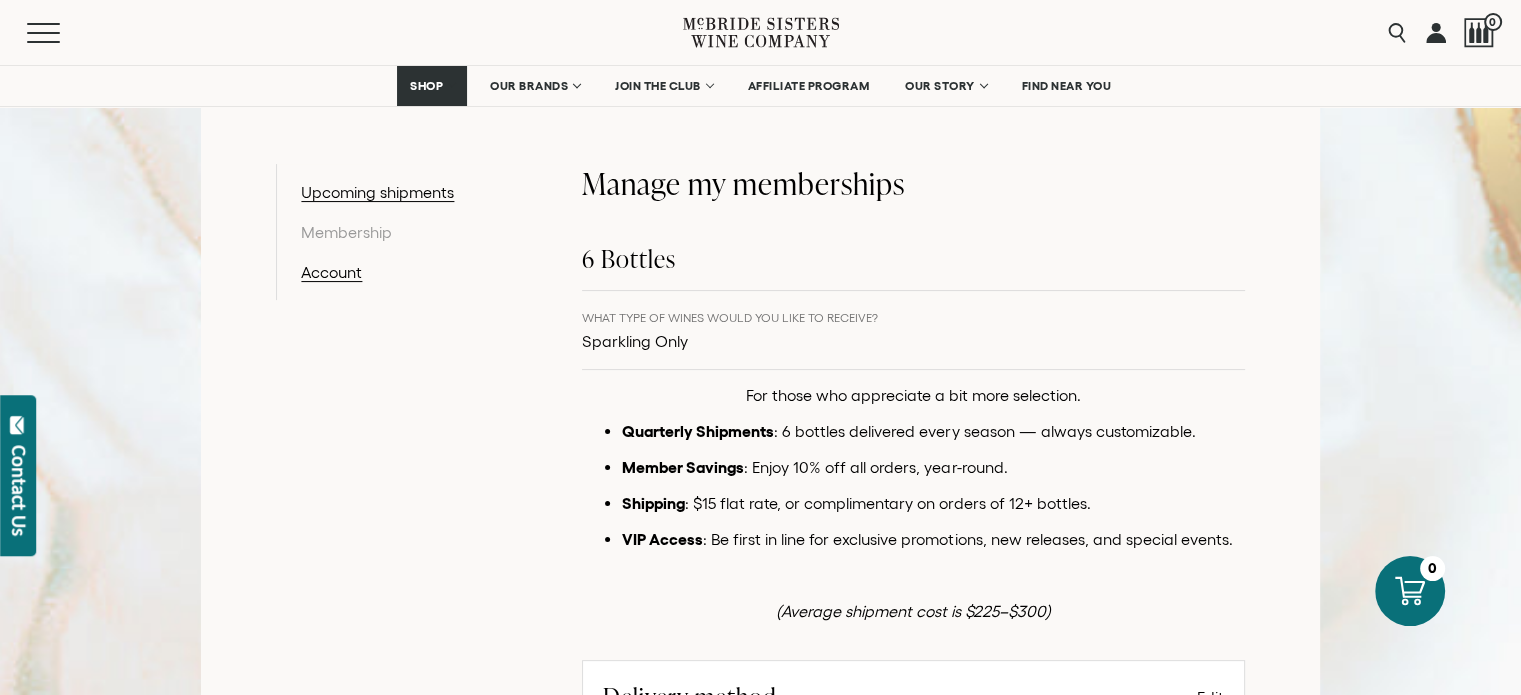 click on "Sparkling Only" at bounding box center (730, 341) 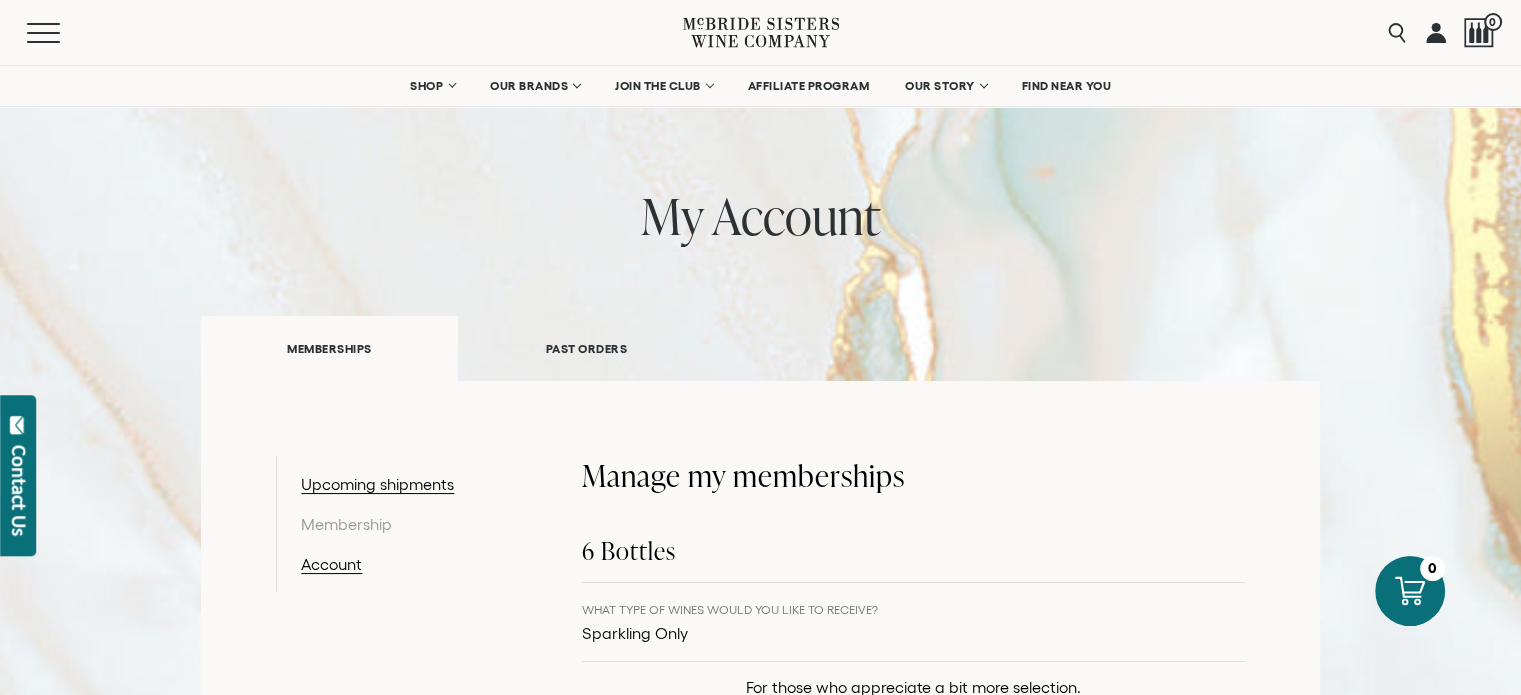 scroll, scrollTop: 54, scrollLeft: 0, axis: vertical 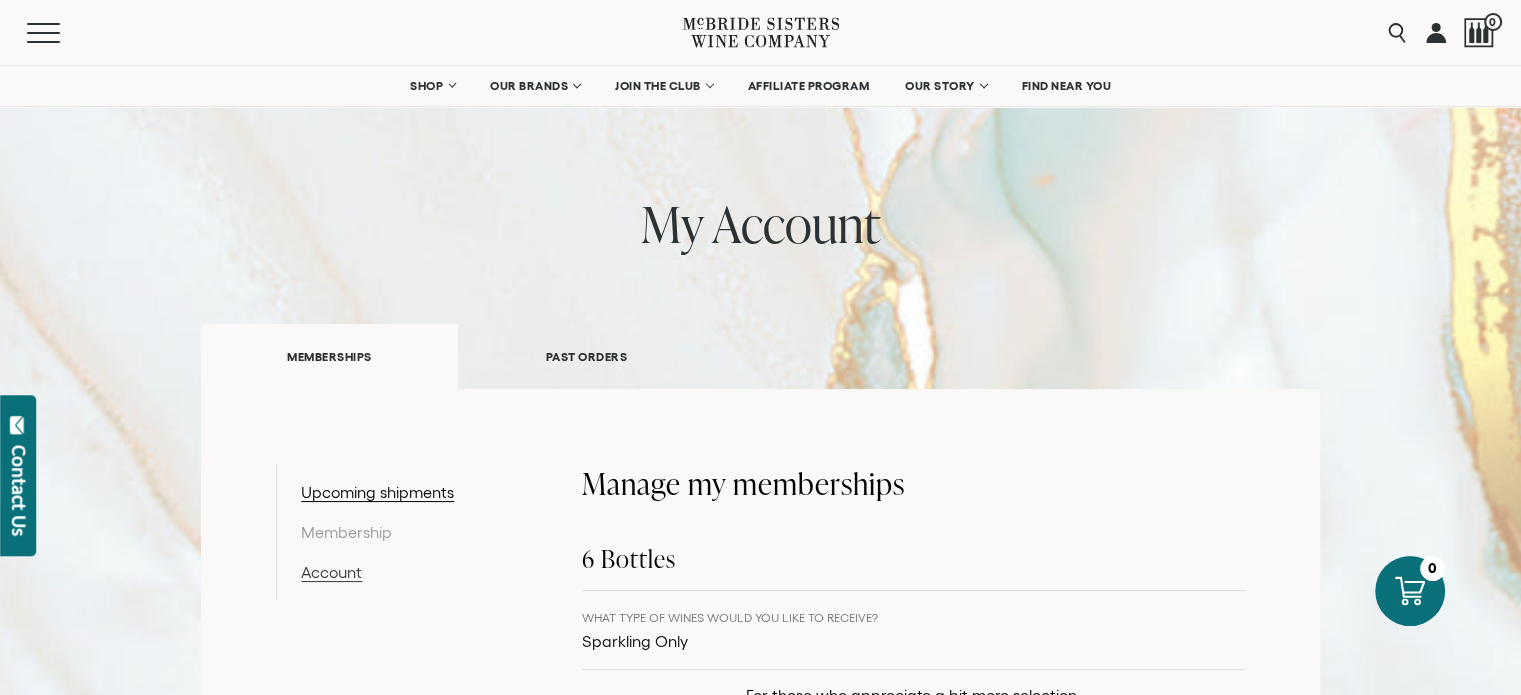 click on "Account" at bounding box center [404, 572] 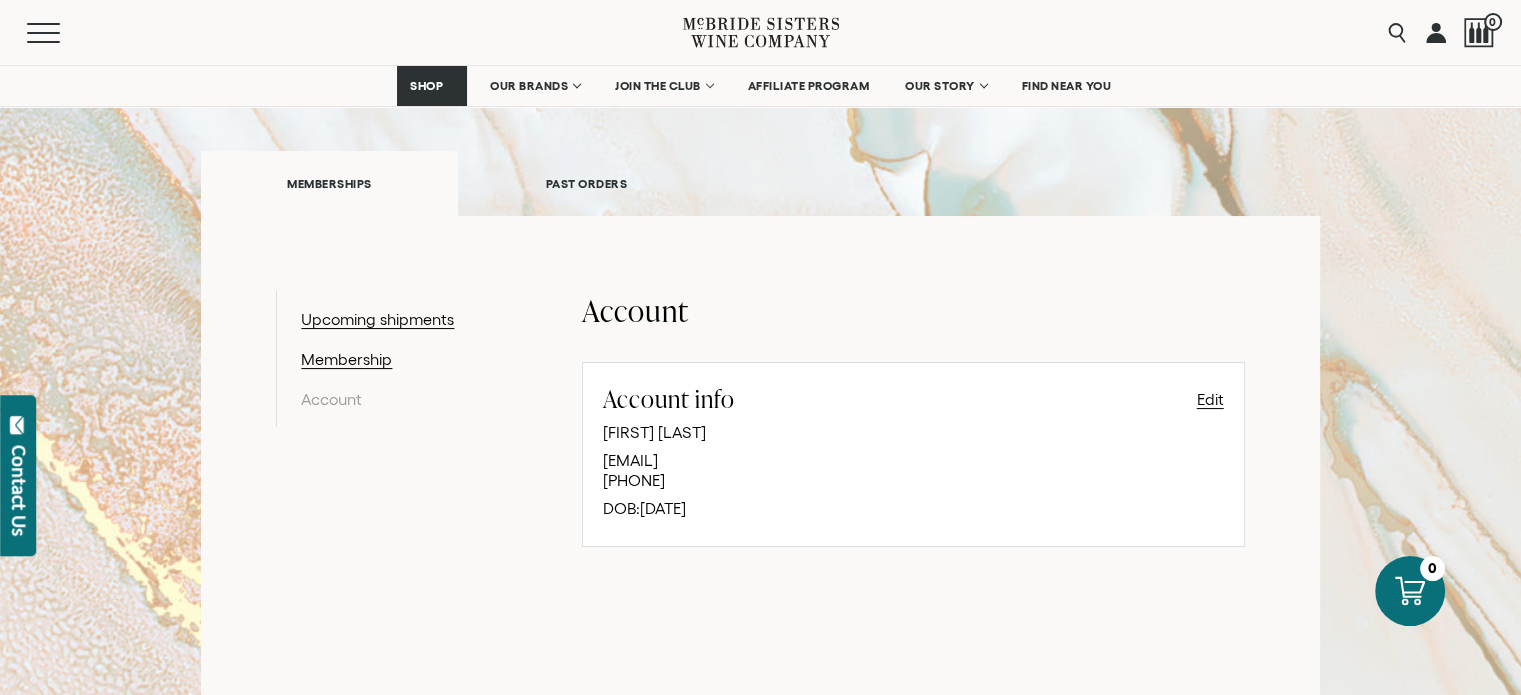 scroll, scrollTop: 254, scrollLeft: 0, axis: vertical 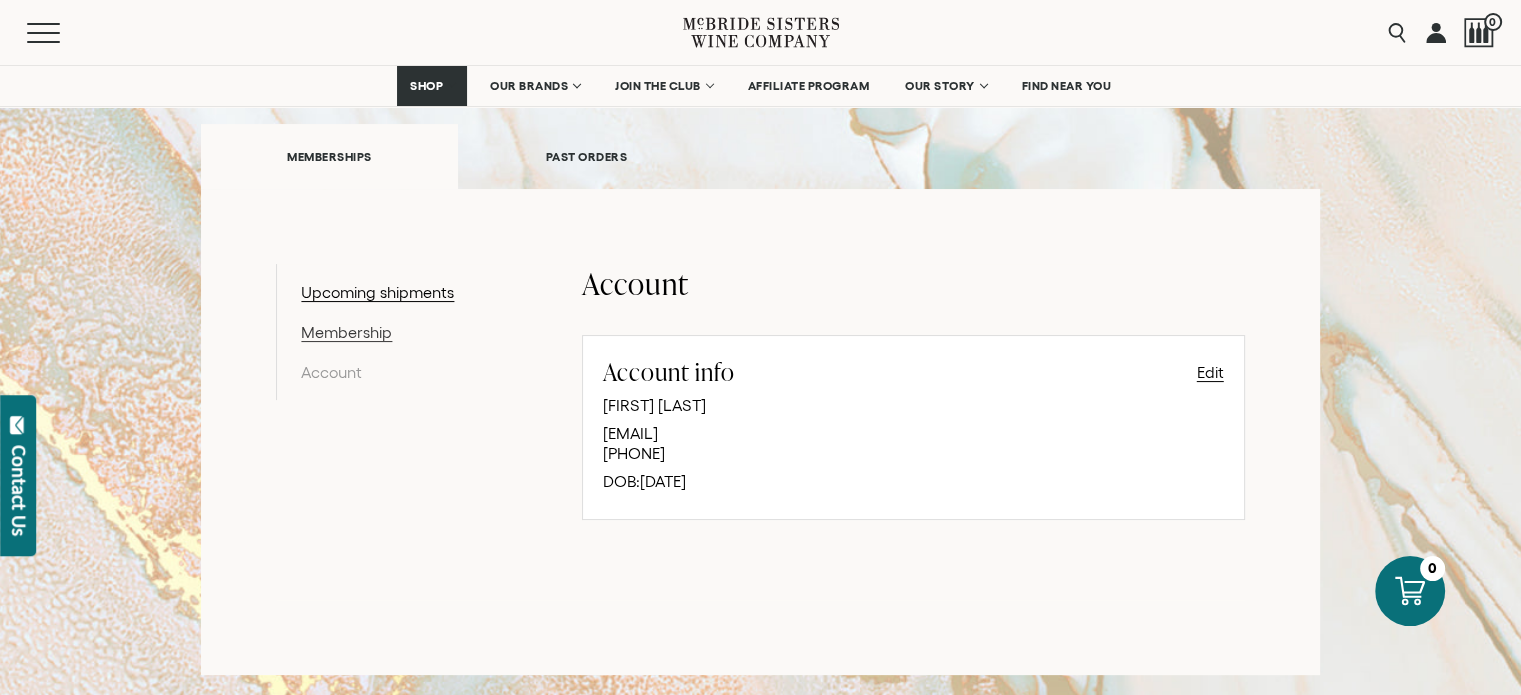 click on "Membership" at bounding box center [404, 332] 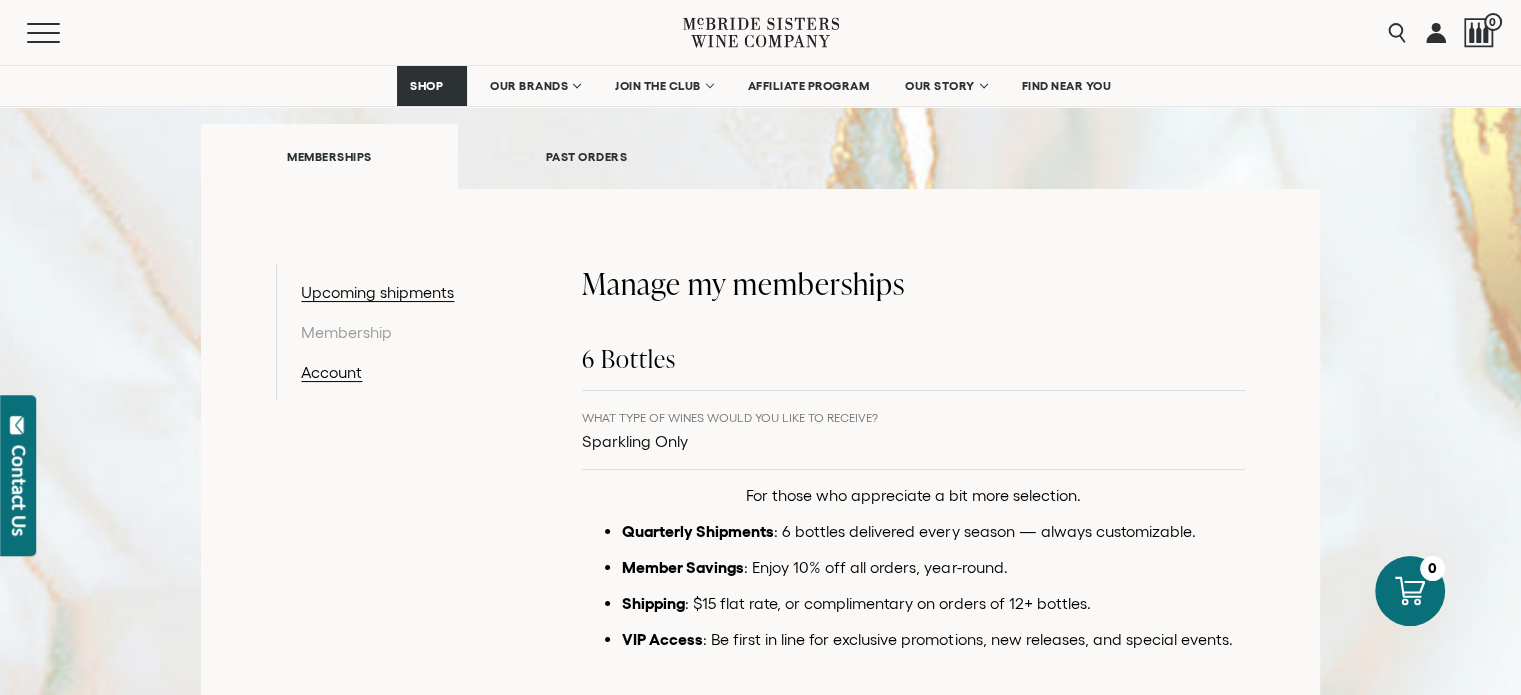 click on "Manage my memberships" at bounding box center [913, 283] 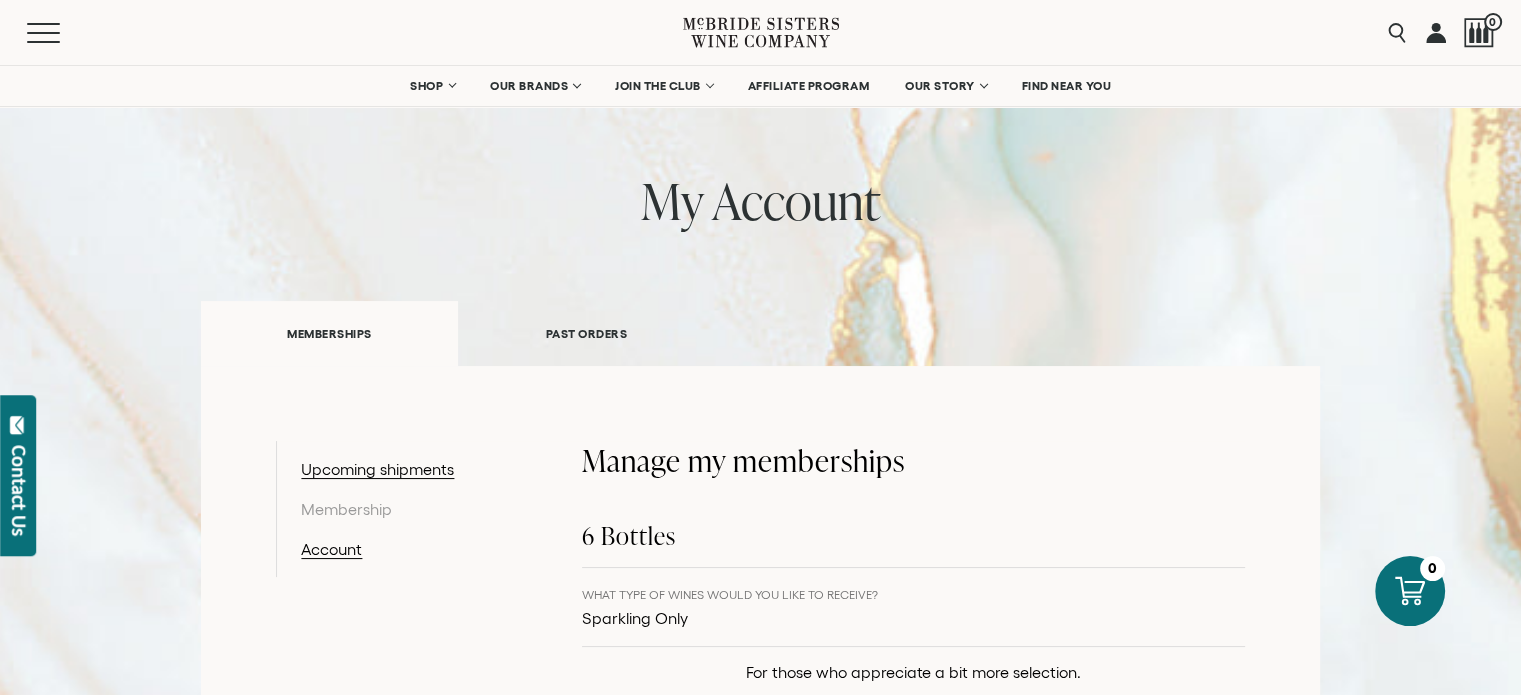 scroll, scrollTop: 0, scrollLeft: 0, axis: both 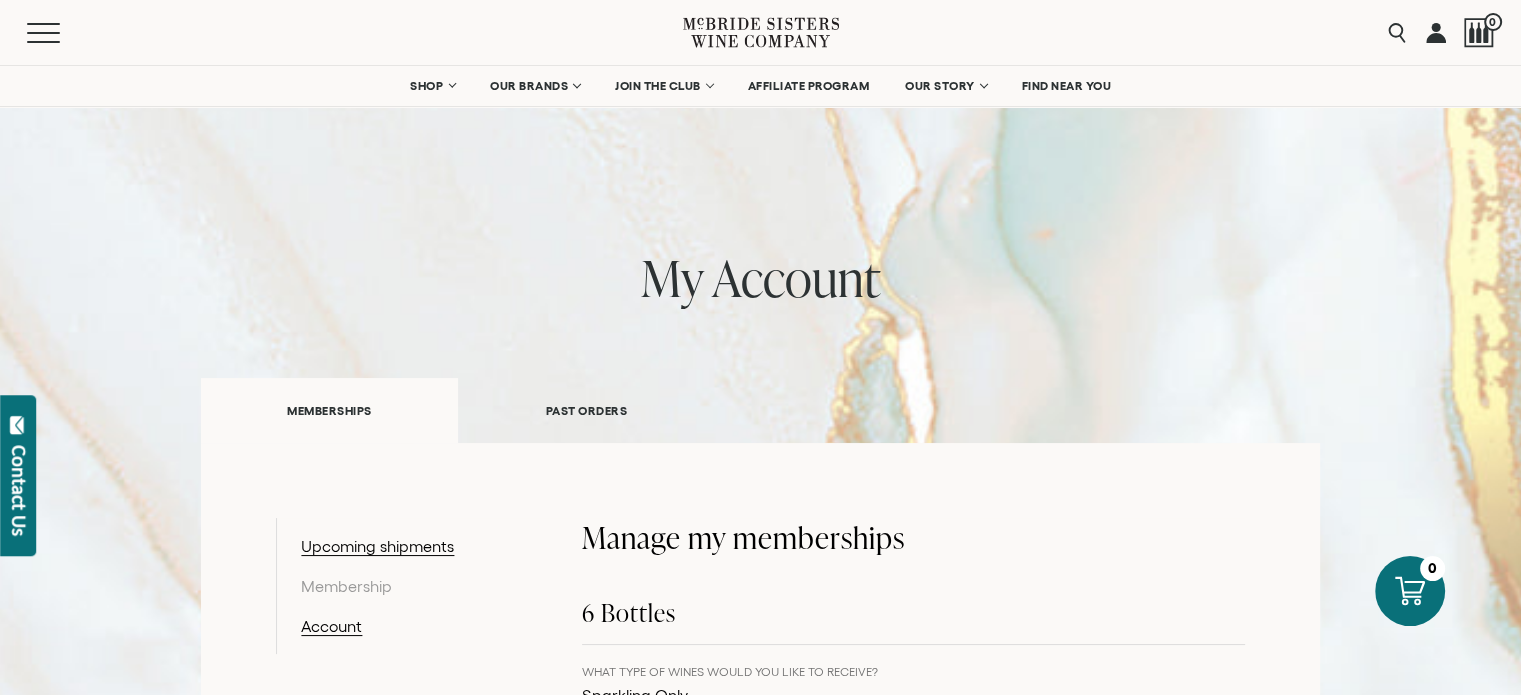 click on "PAST ORDERS" at bounding box center [586, 410] 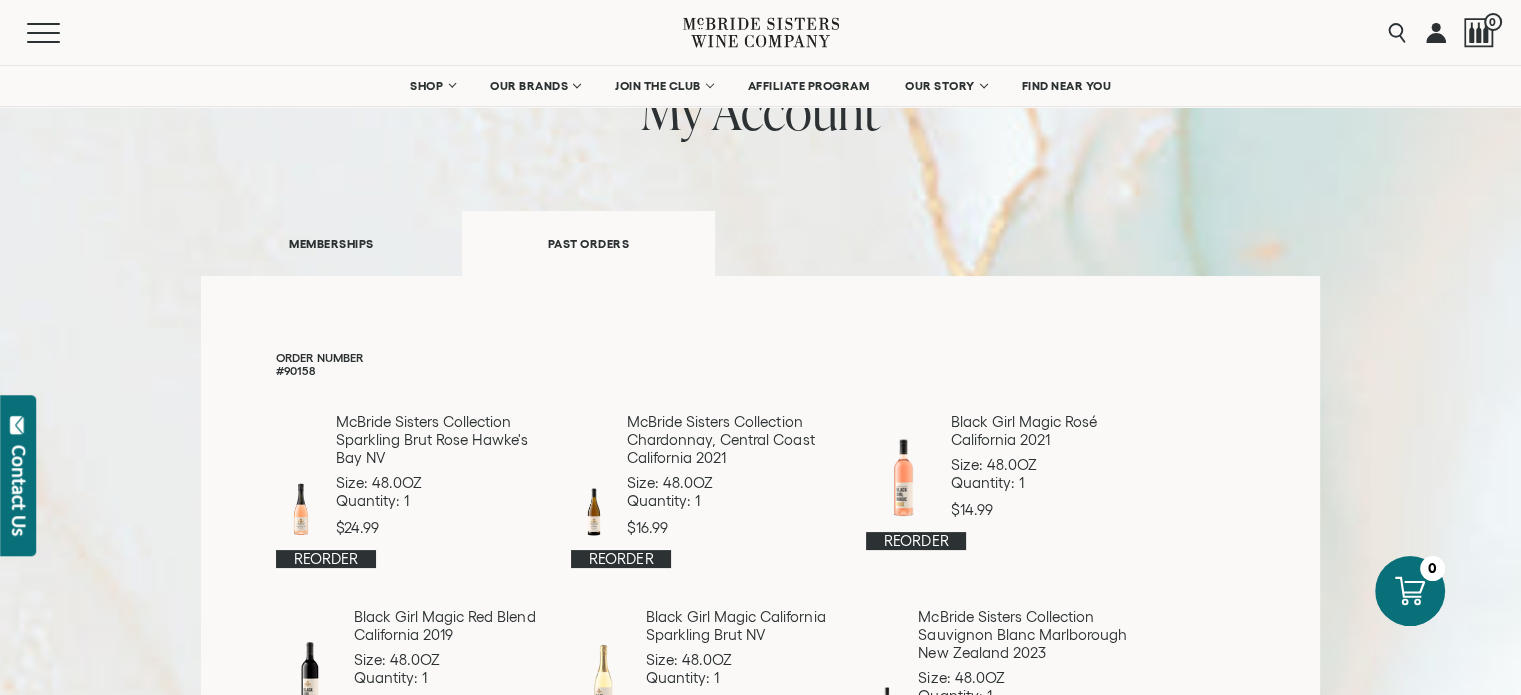 scroll, scrollTop: 0, scrollLeft: 0, axis: both 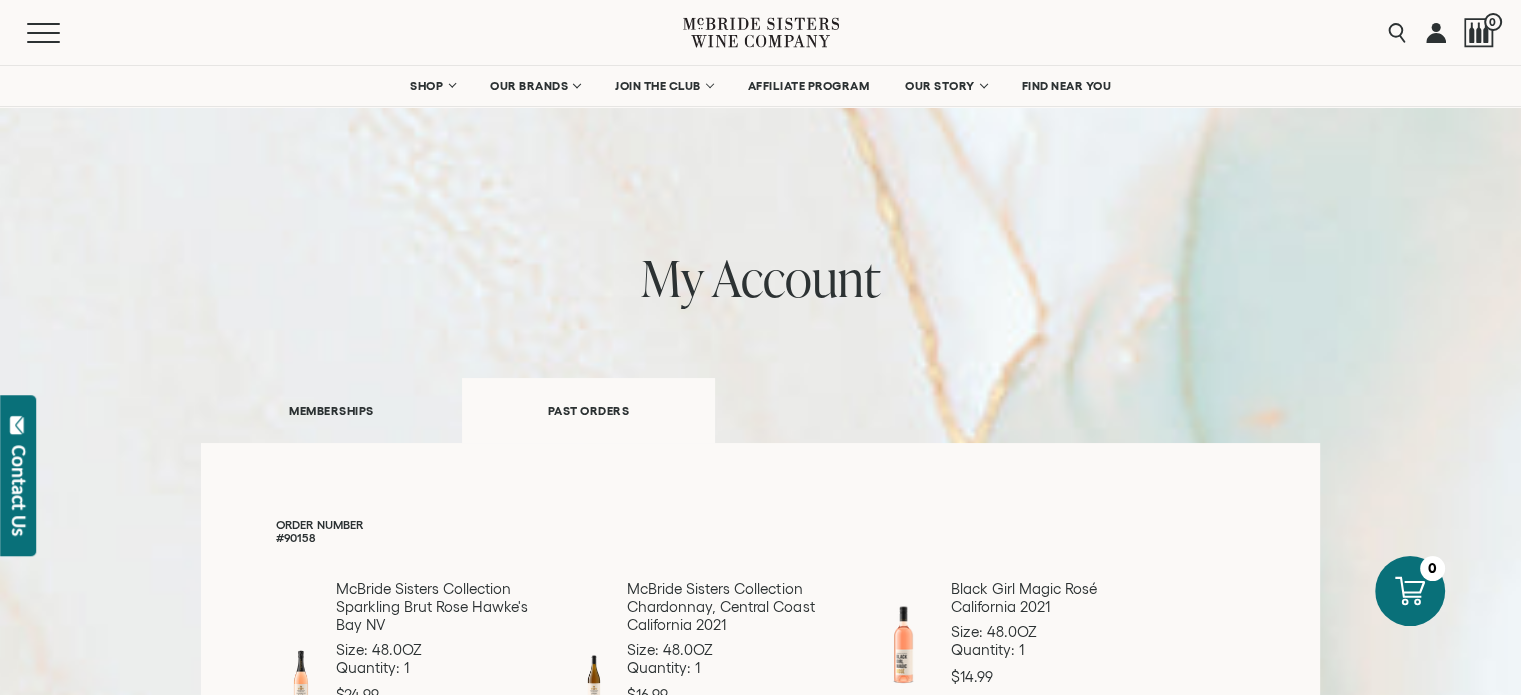 click on "MEMBERSHIPS" at bounding box center [331, 410] 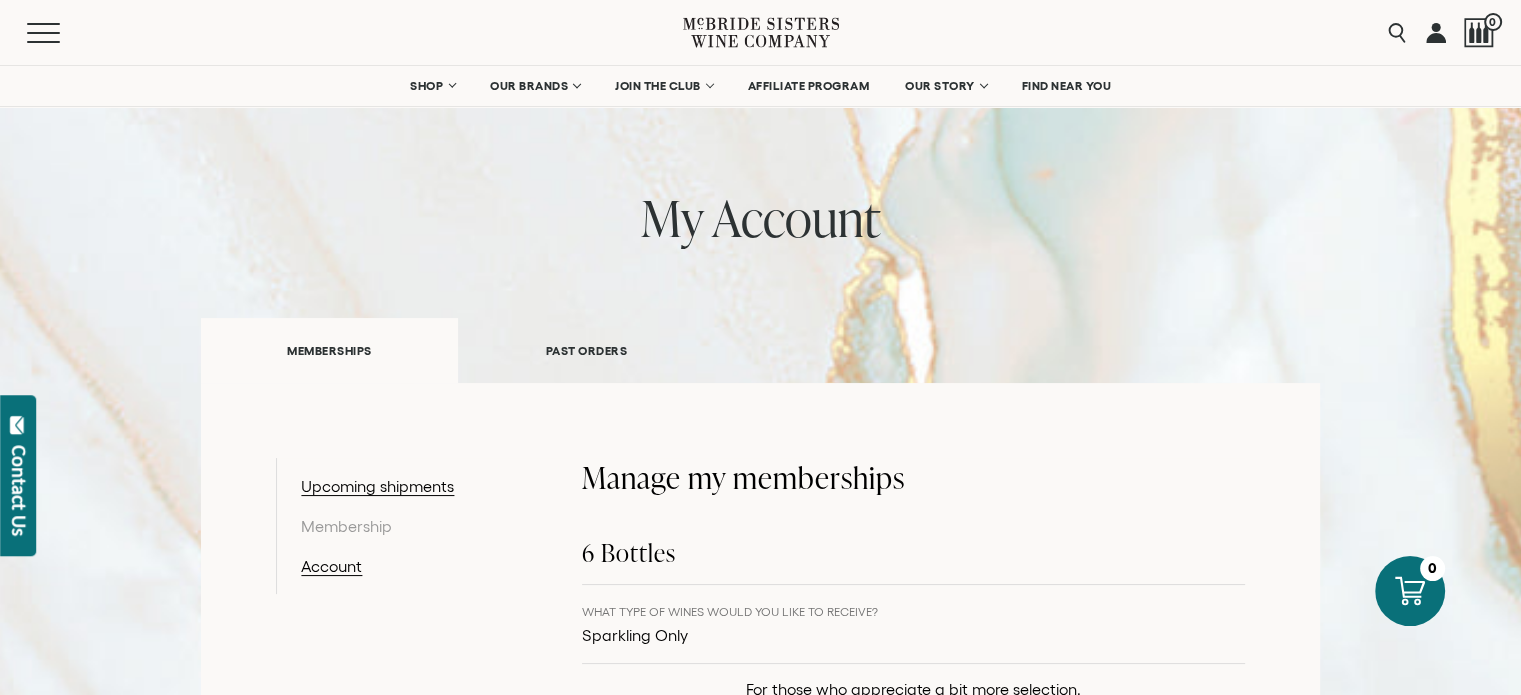 scroll, scrollTop: 100, scrollLeft: 0, axis: vertical 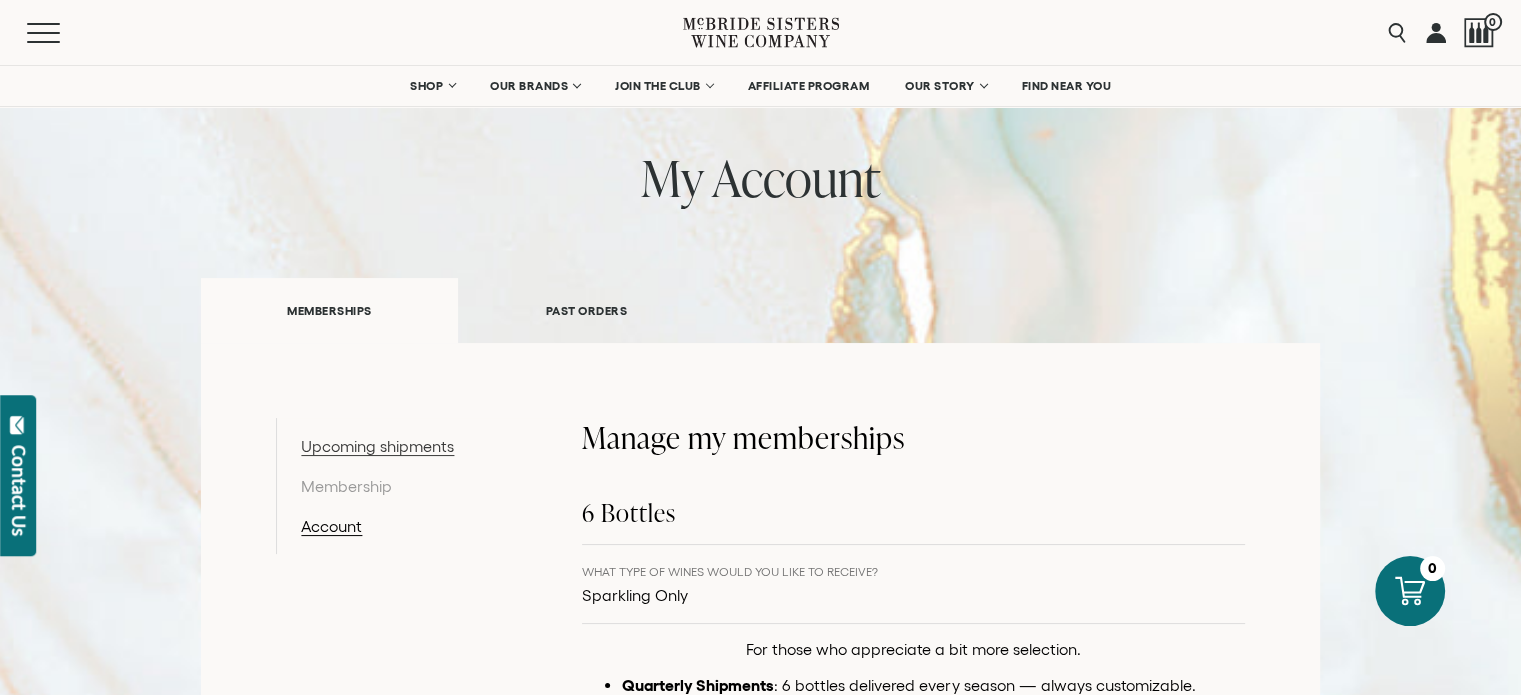 click on "Upcoming shipments" at bounding box center (404, 446) 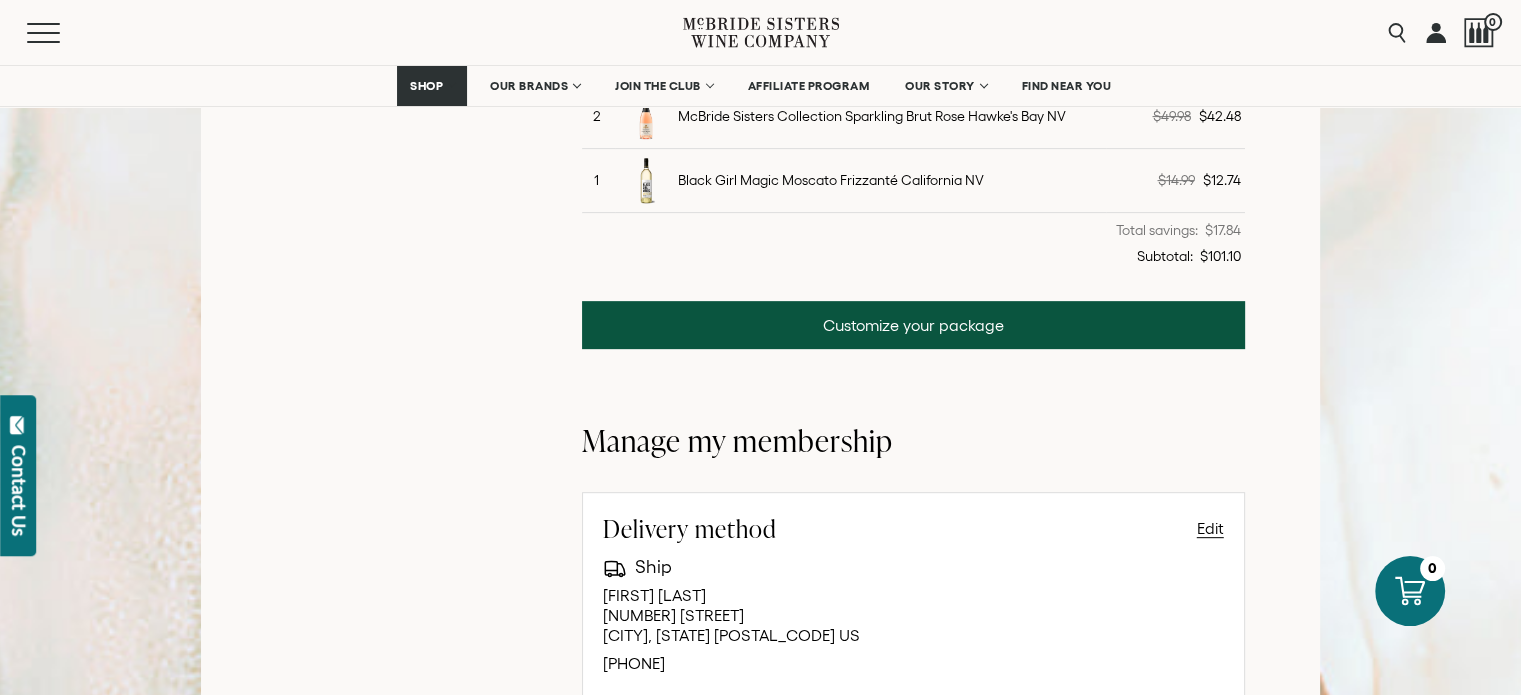 scroll, scrollTop: 500, scrollLeft: 0, axis: vertical 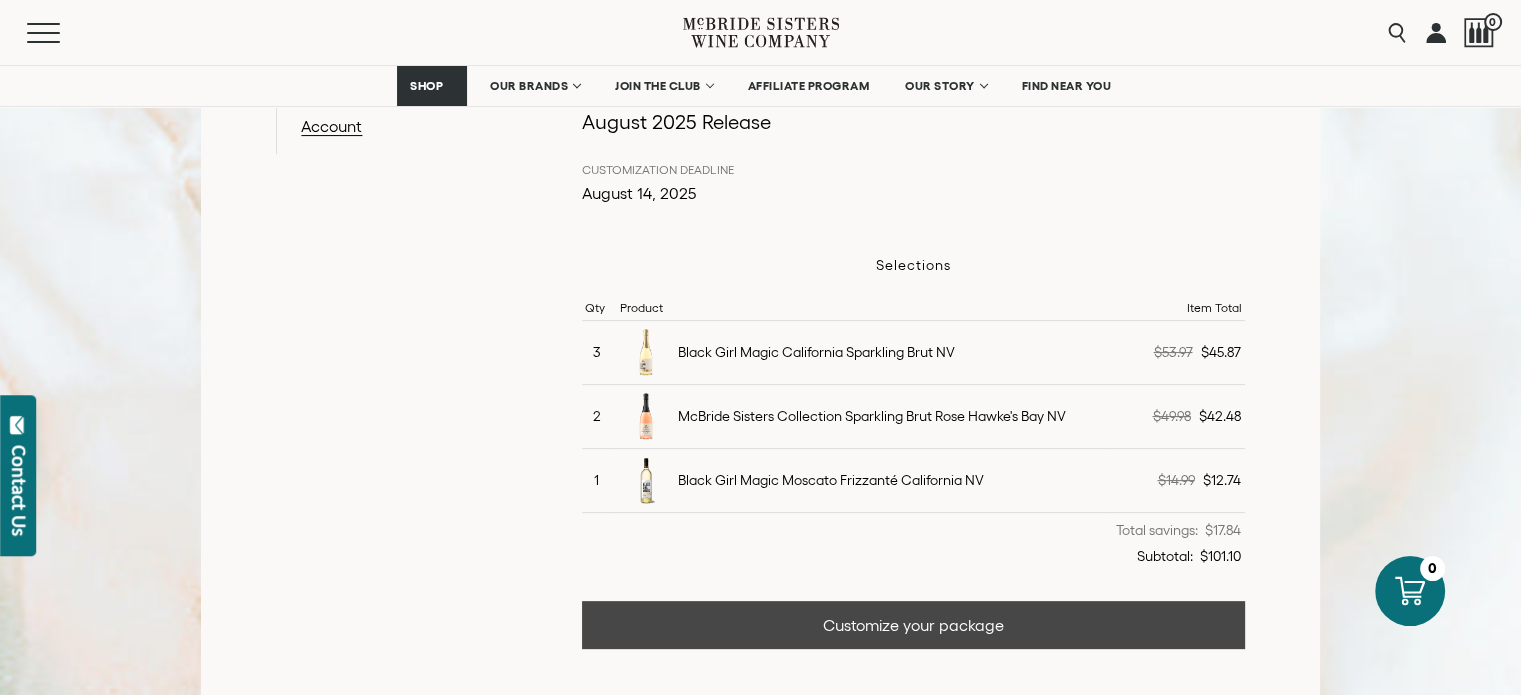 click on "Customize your package" at bounding box center [913, 625] 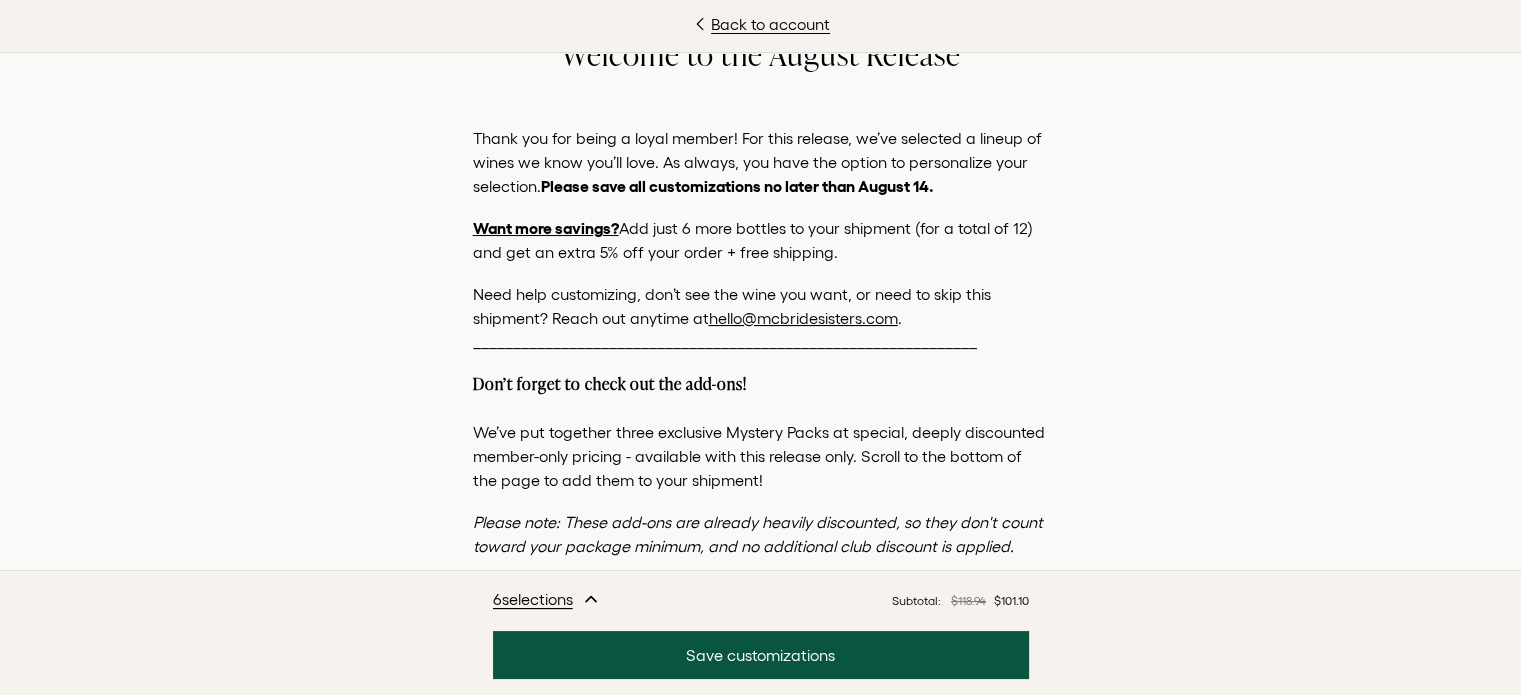 scroll, scrollTop: 0, scrollLeft: 0, axis: both 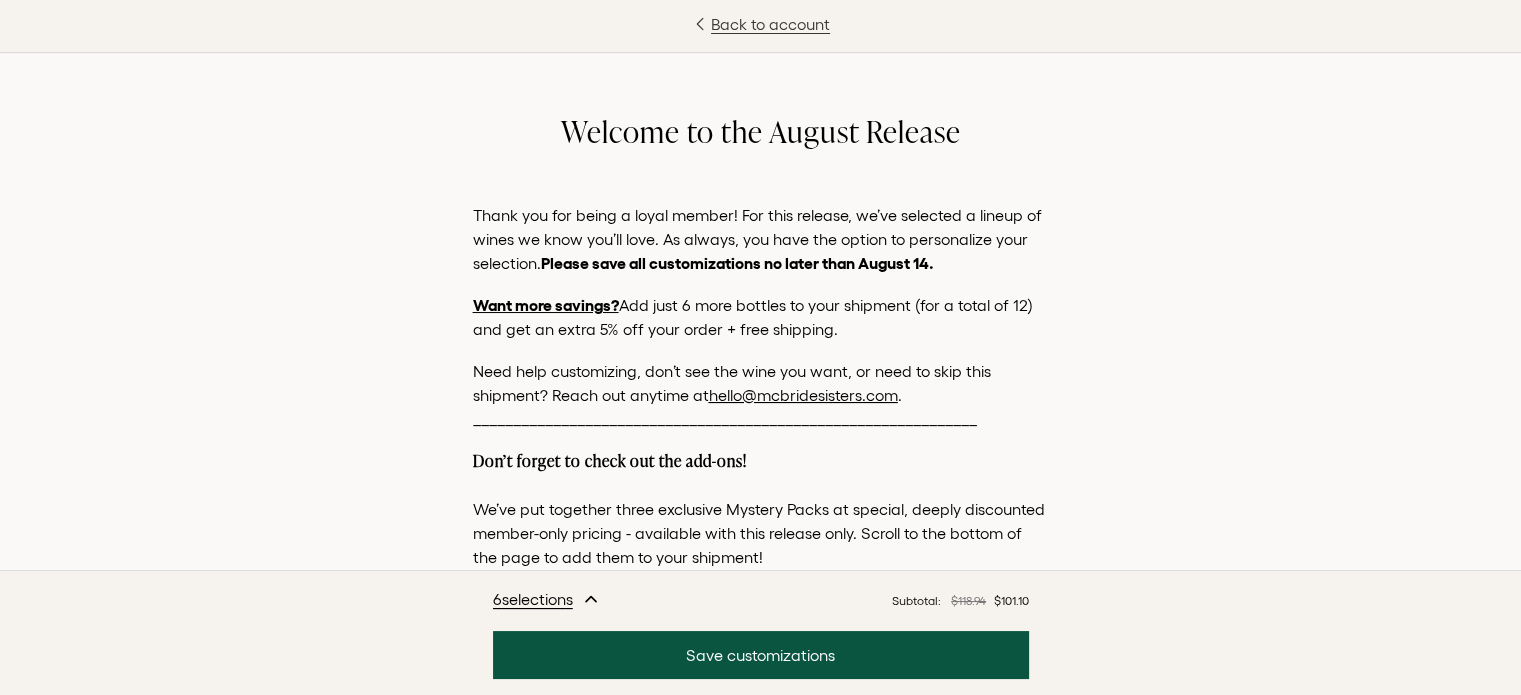 click on "Back to account" at bounding box center (760, 24) 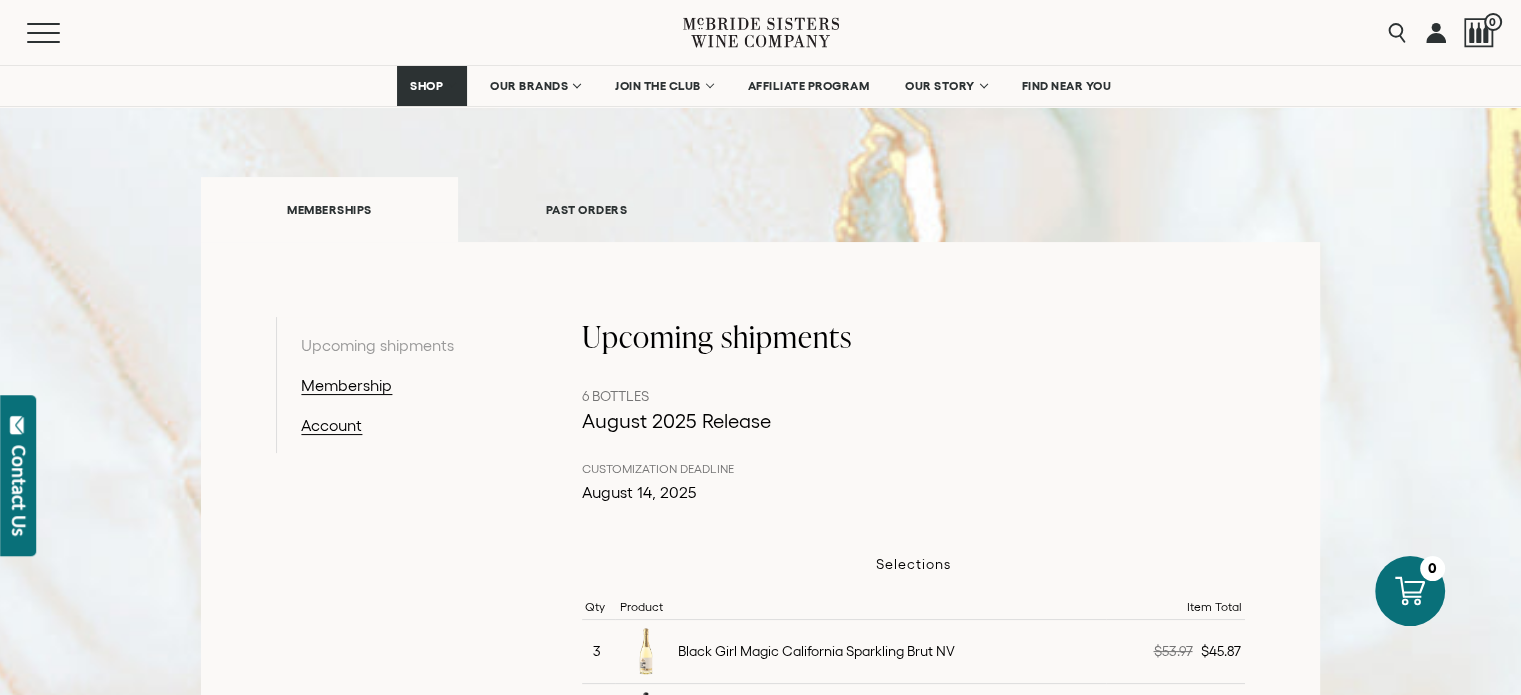 scroll, scrollTop: 200, scrollLeft: 0, axis: vertical 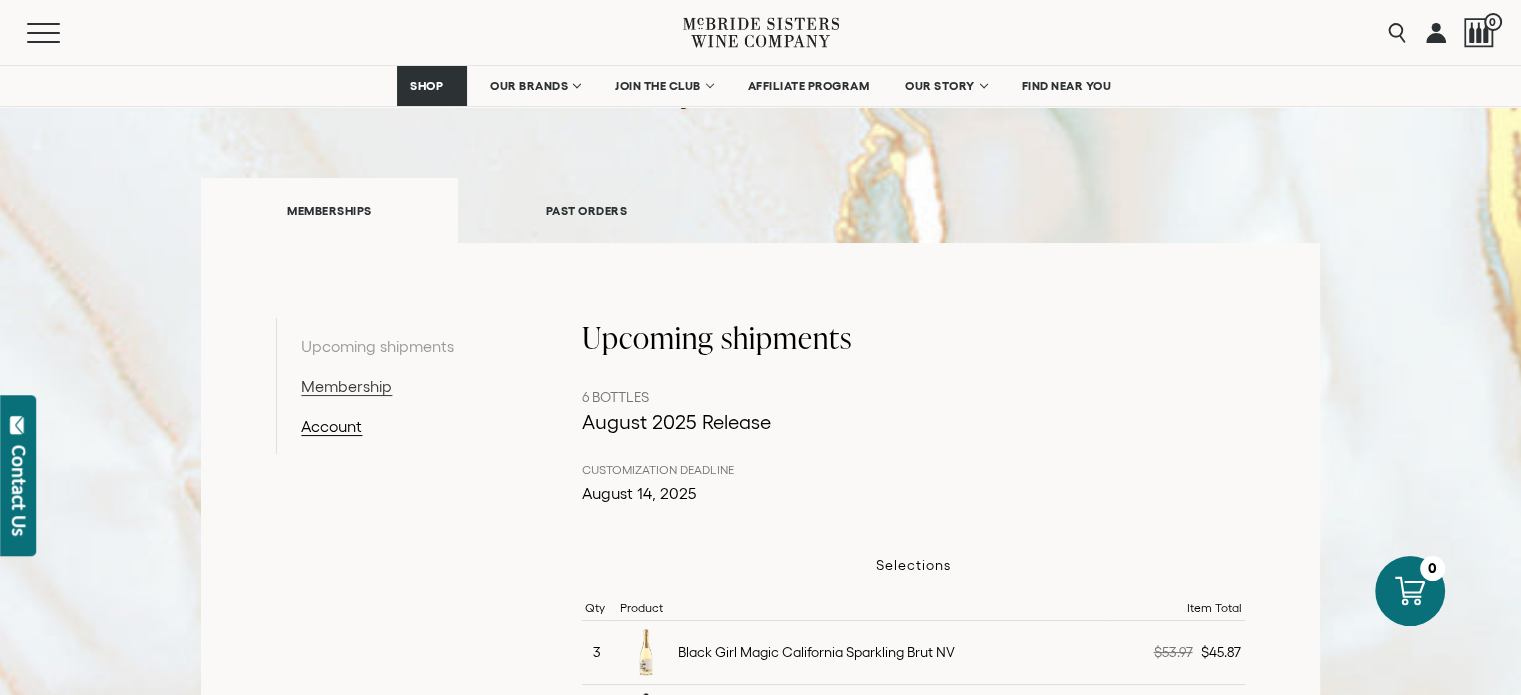 click on "Membership" at bounding box center (404, 386) 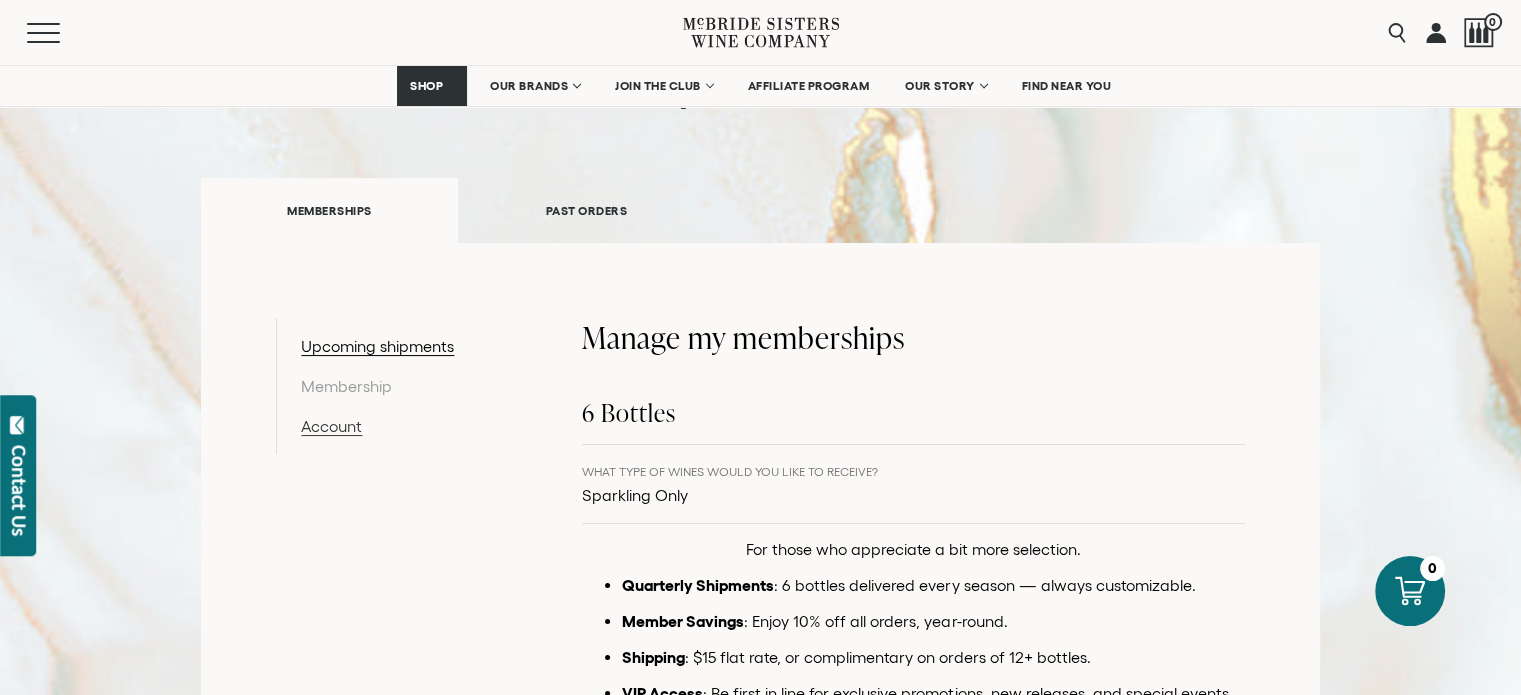 click on "Account" at bounding box center [404, 426] 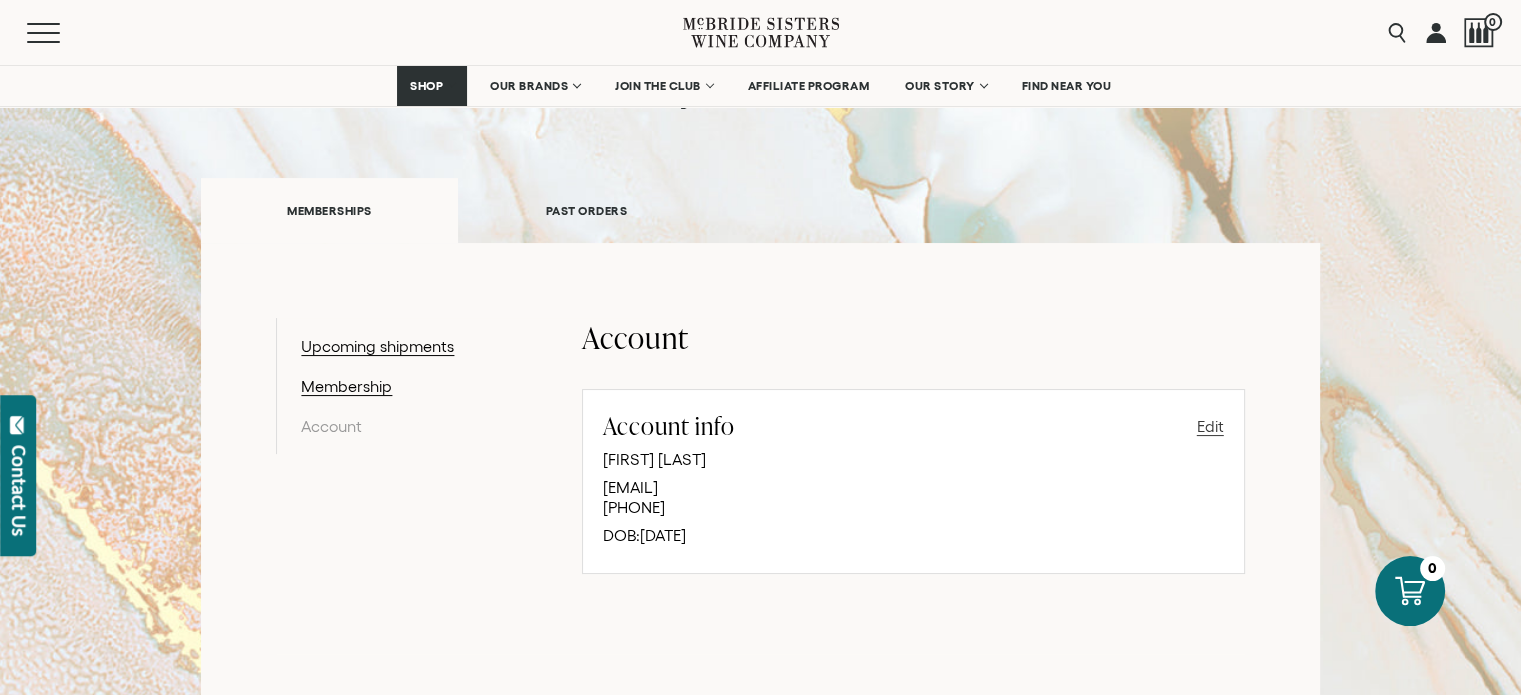 click on "Edit" at bounding box center (1210, 426) 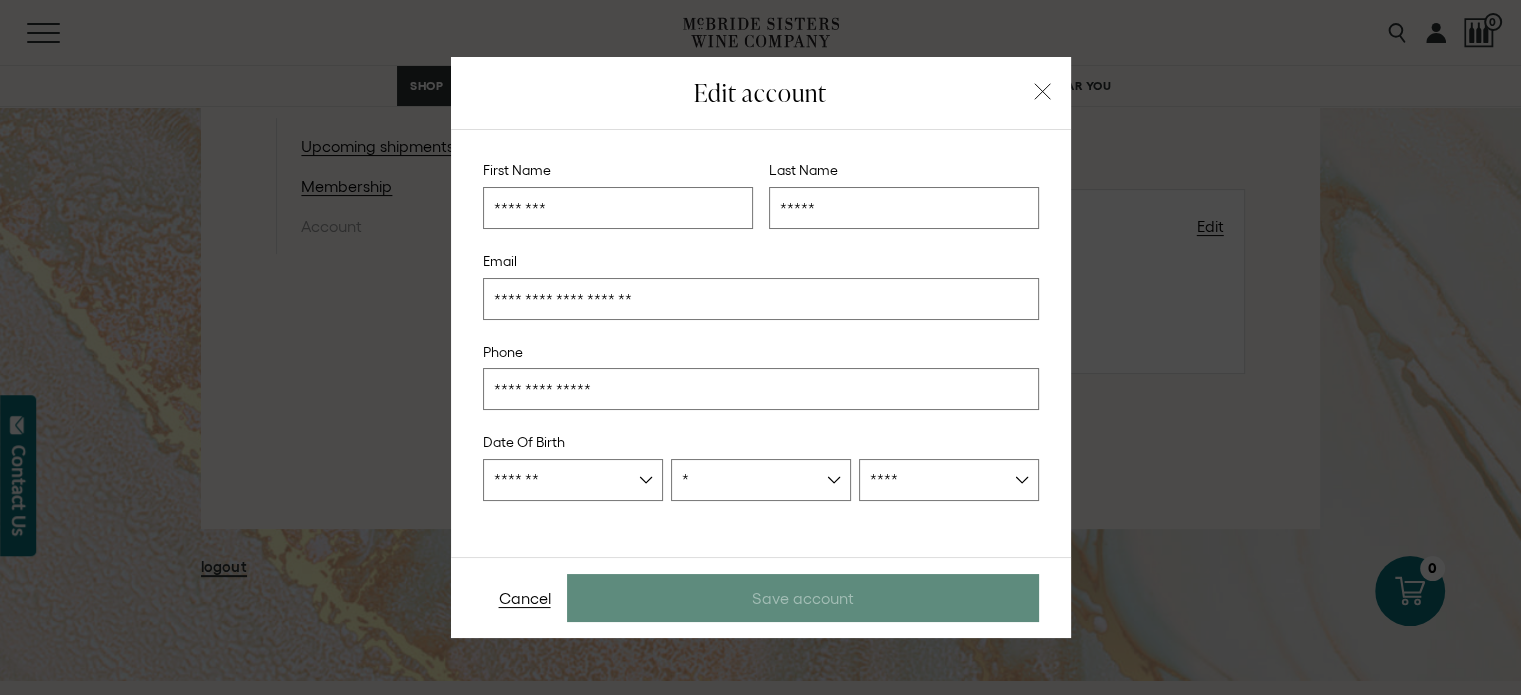 scroll, scrollTop: 400, scrollLeft: 0, axis: vertical 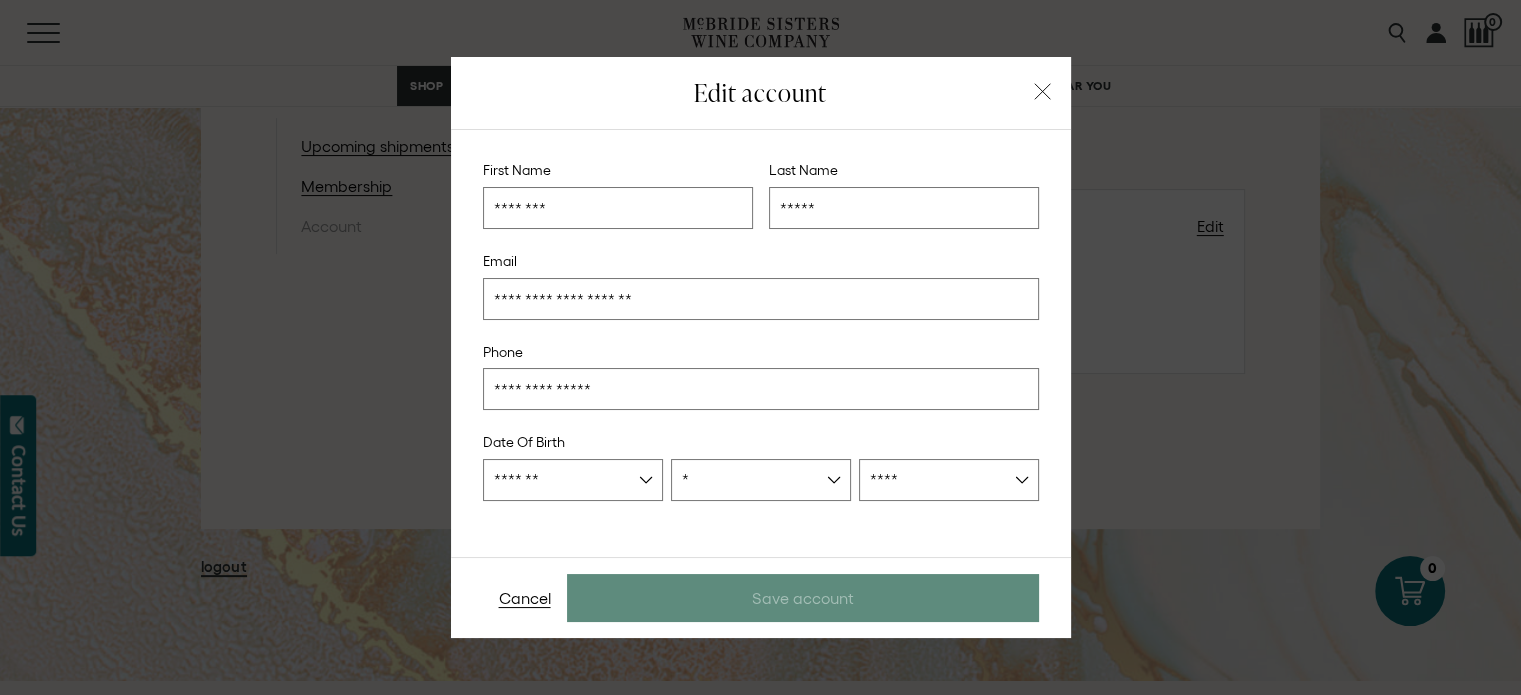 click at bounding box center [1043, 91] 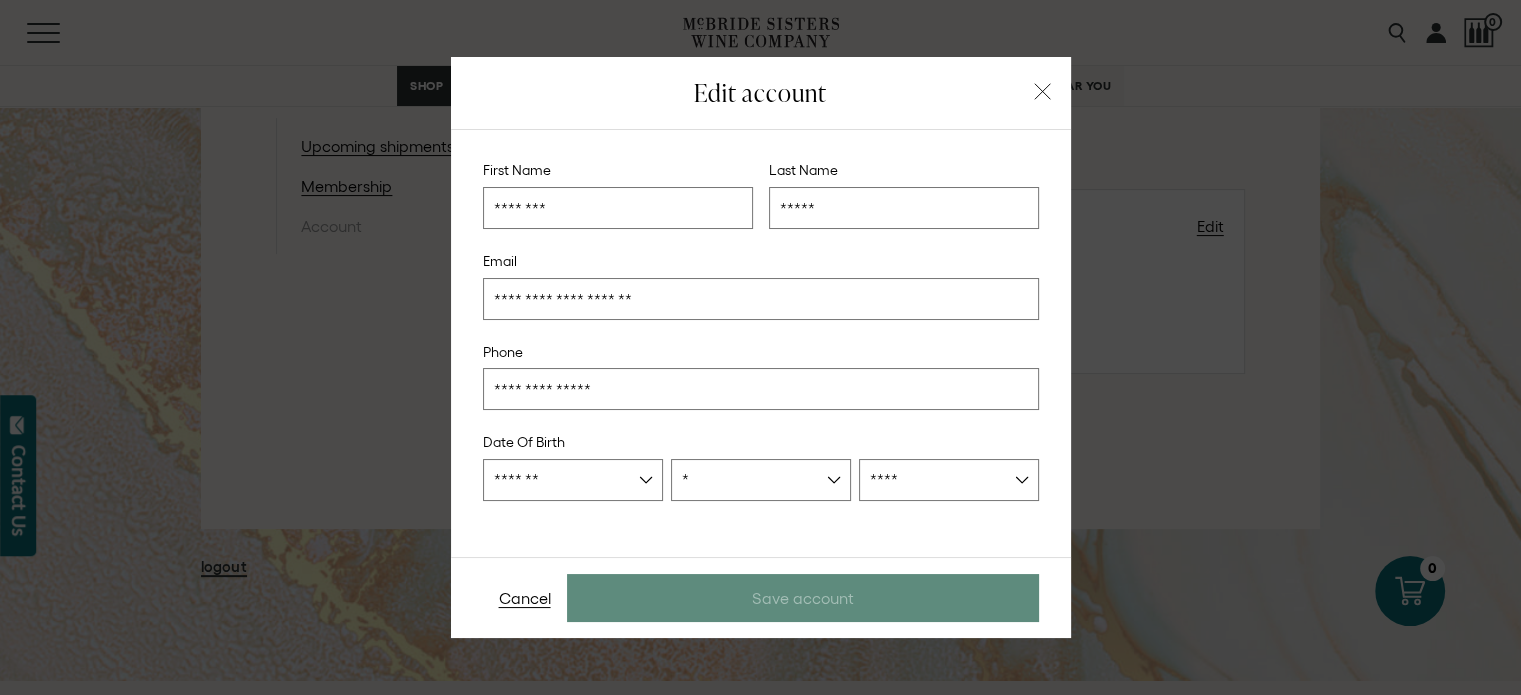 click on "FIND NEAR YOU" at bounding box center [1067, 86] 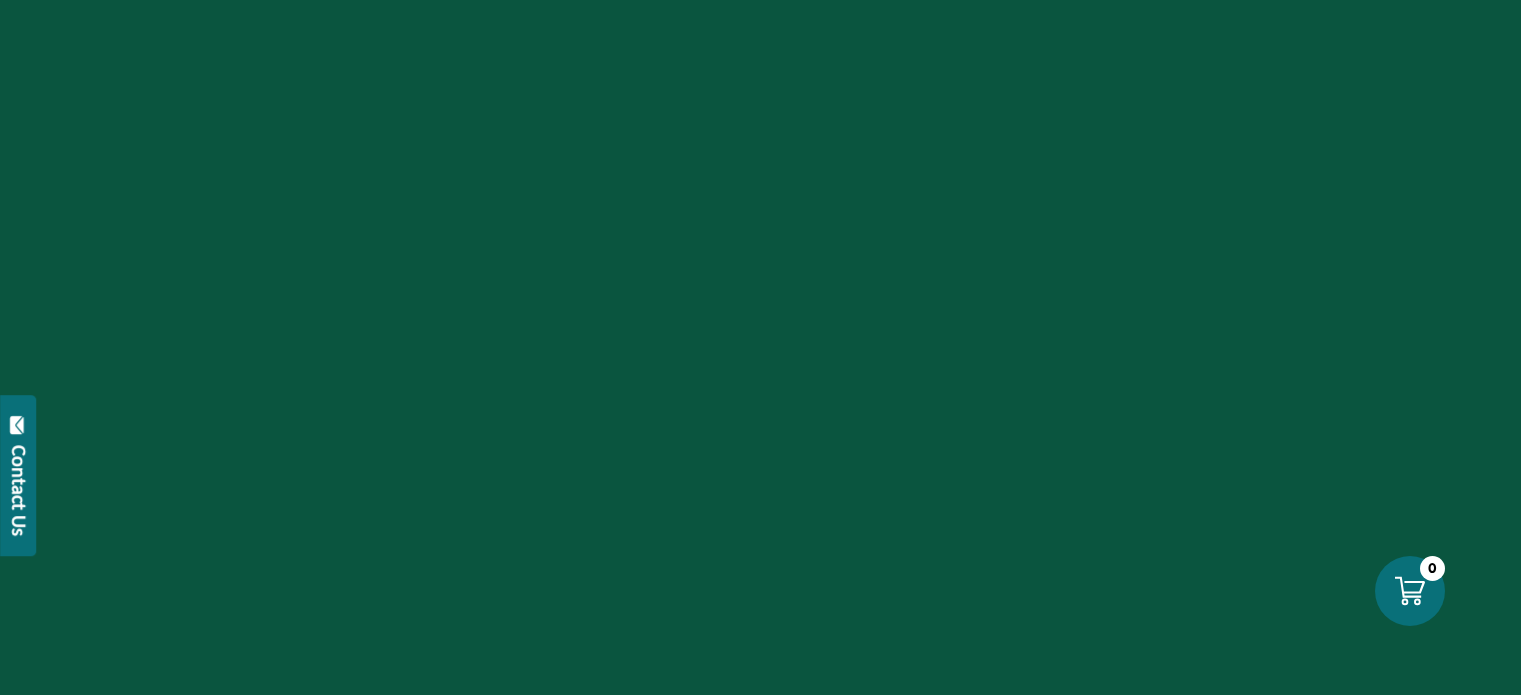 scroll, scrollTop: 0, scrollLeft: 0, axis: both 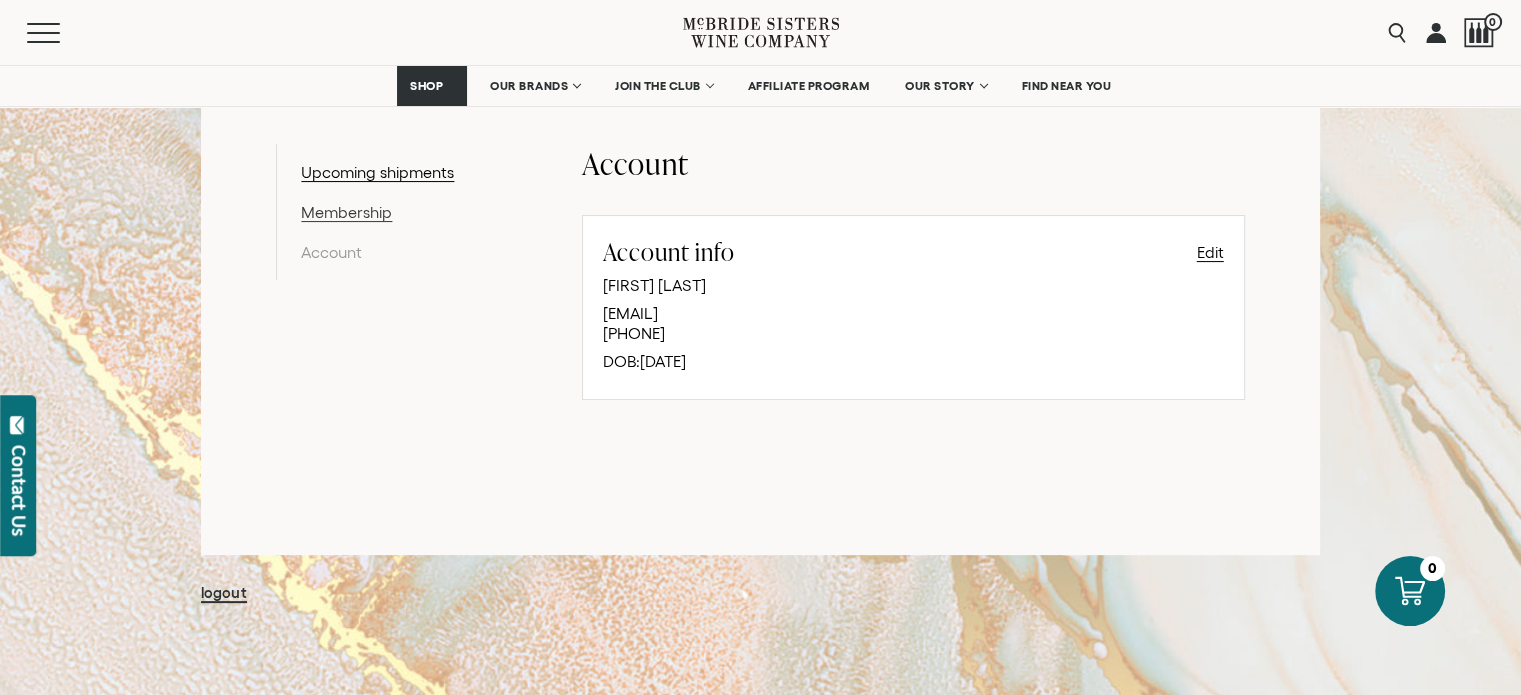 click on "Membership" at bounding box center [404, 212] 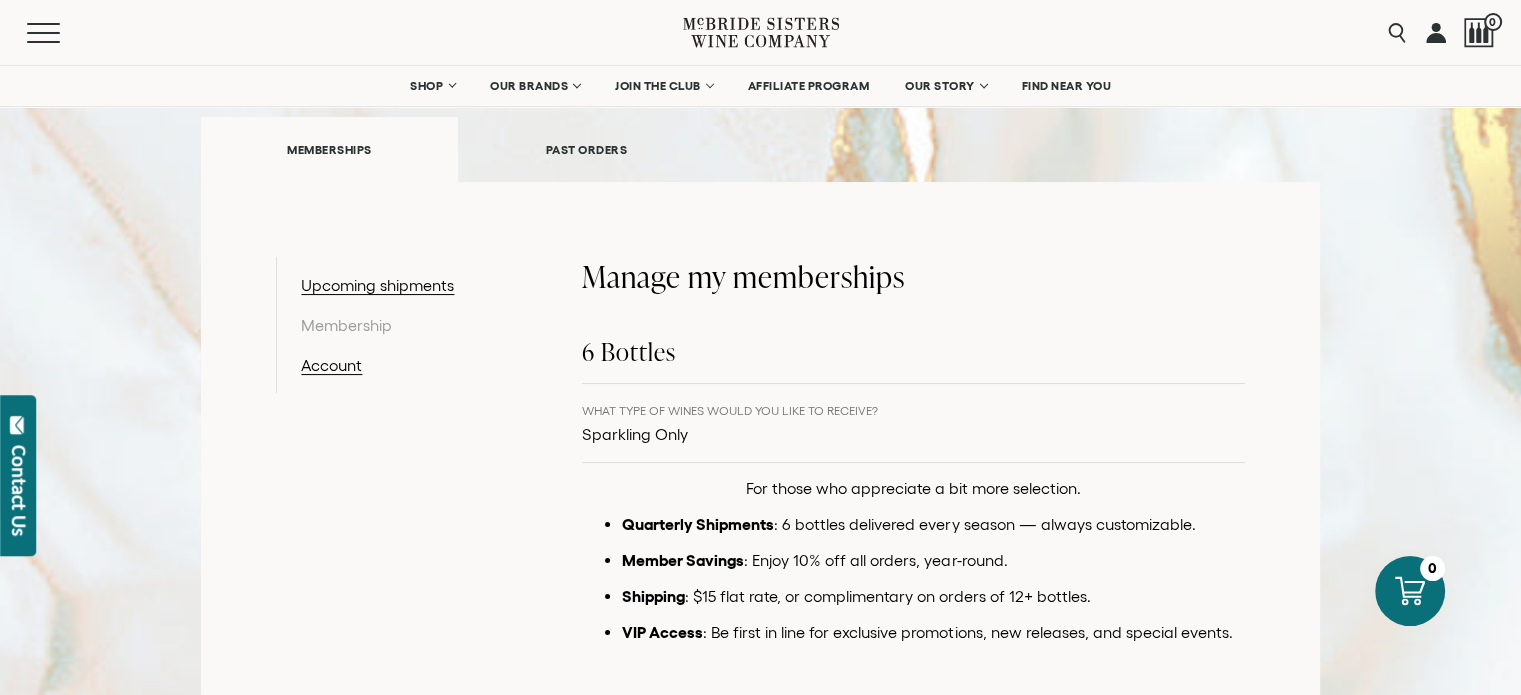 scroll, scrollTop: 300, scrollLeft: 0, axis: vertical 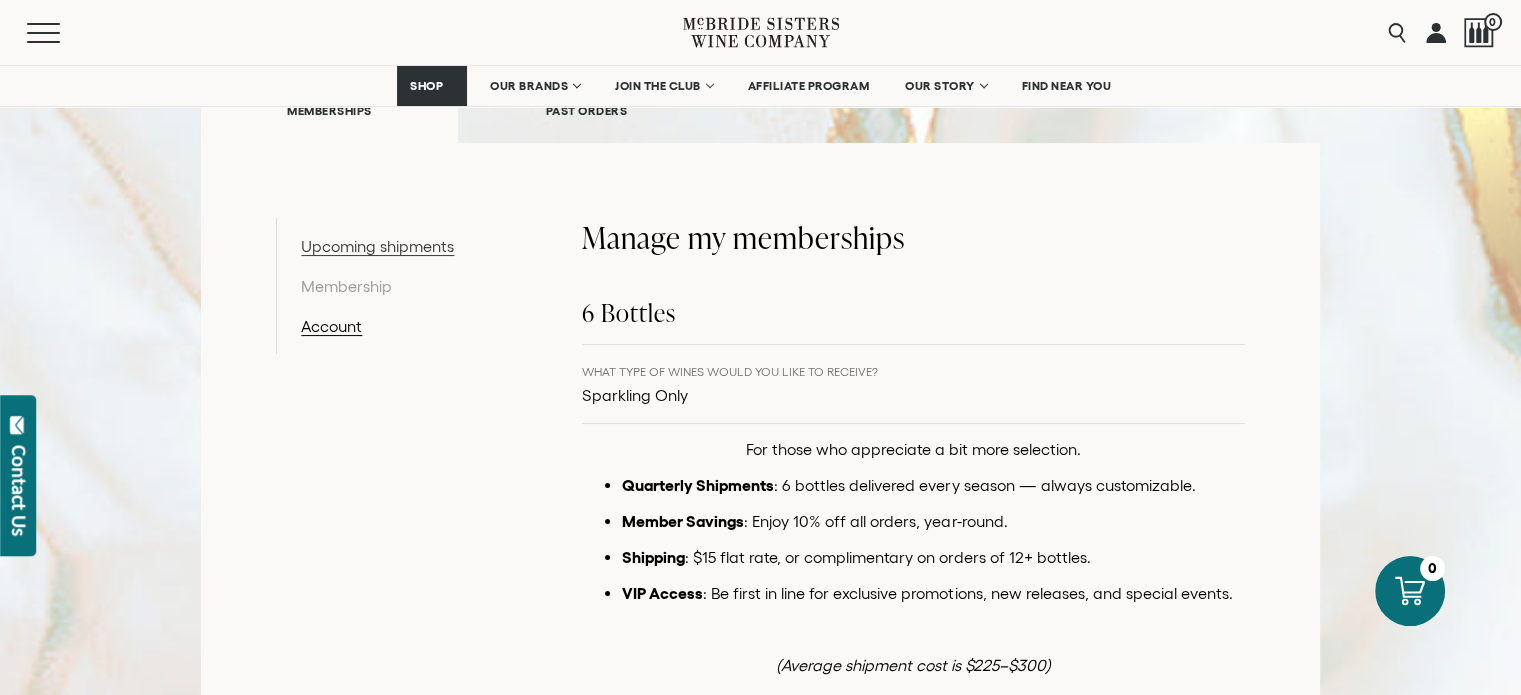 click on "Upcoming shipments" at bounding box center (404, 246) 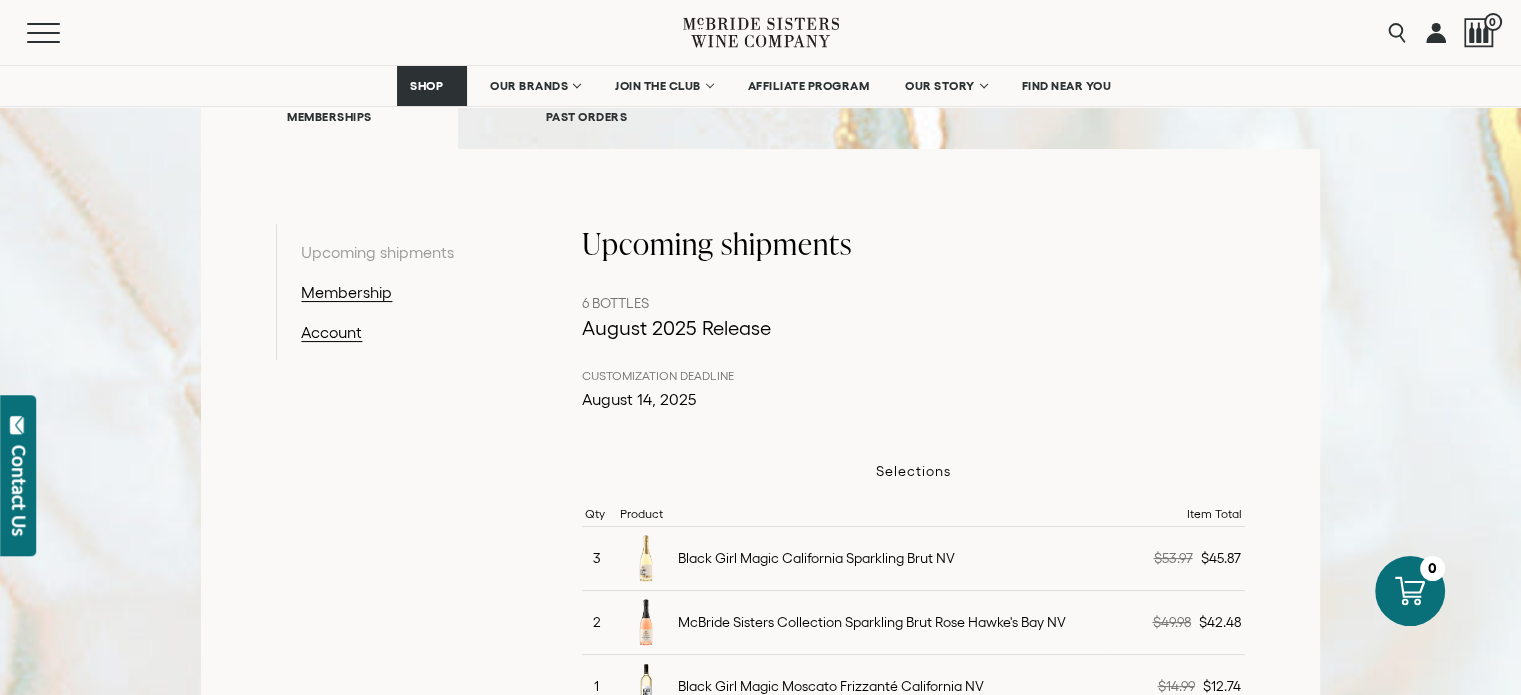 scroll, scrollTop: 300, scrollLeft: 0, axis: vertical 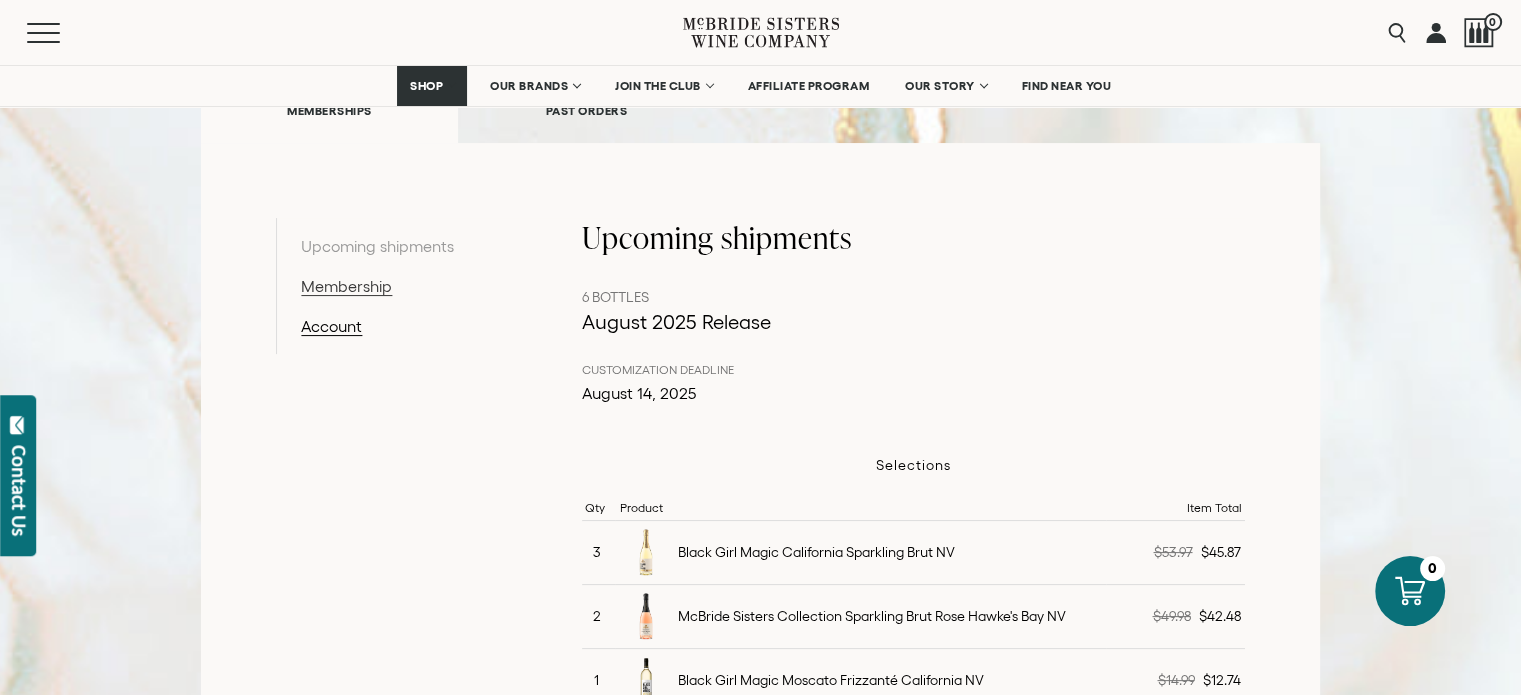 click on "Membership" at bounding box center [404, 286] 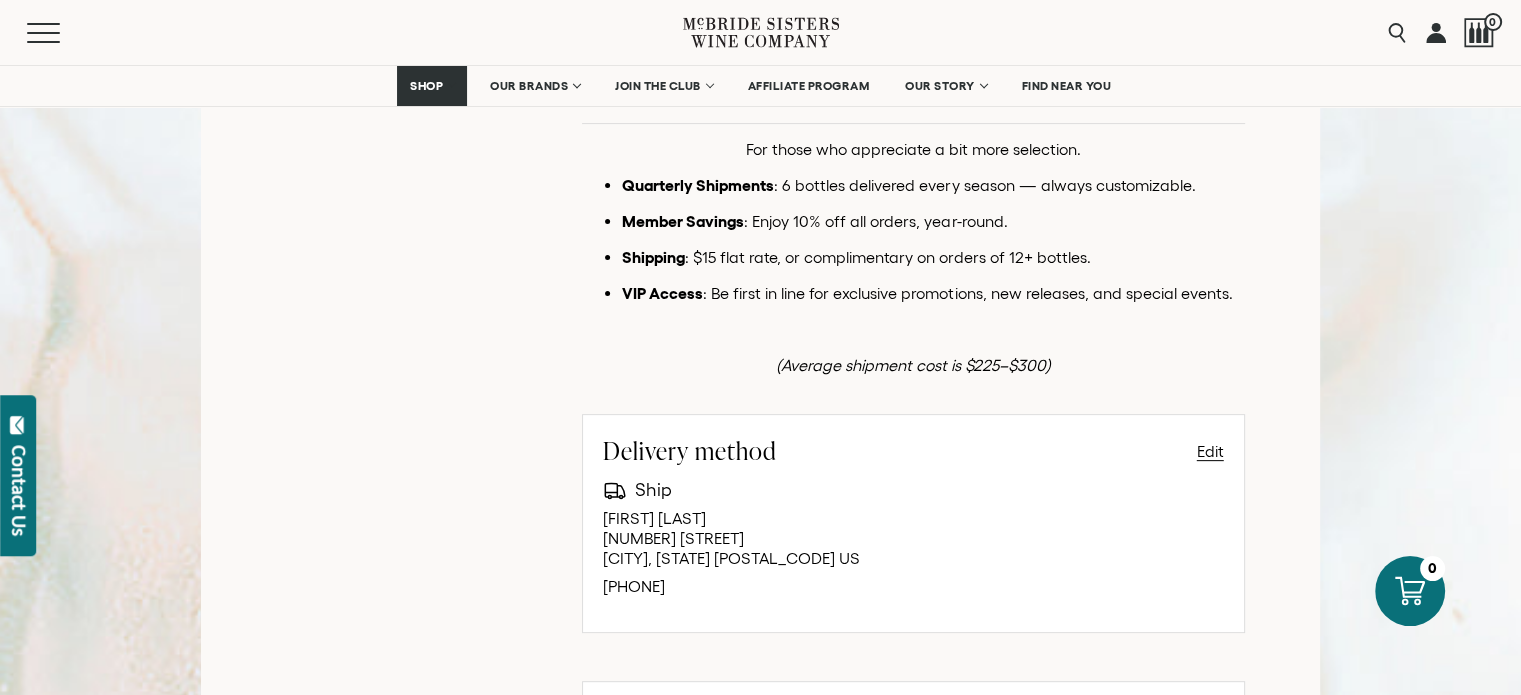 scroll, scrollTop: 200, scrollLeft: 0, axis: vertical 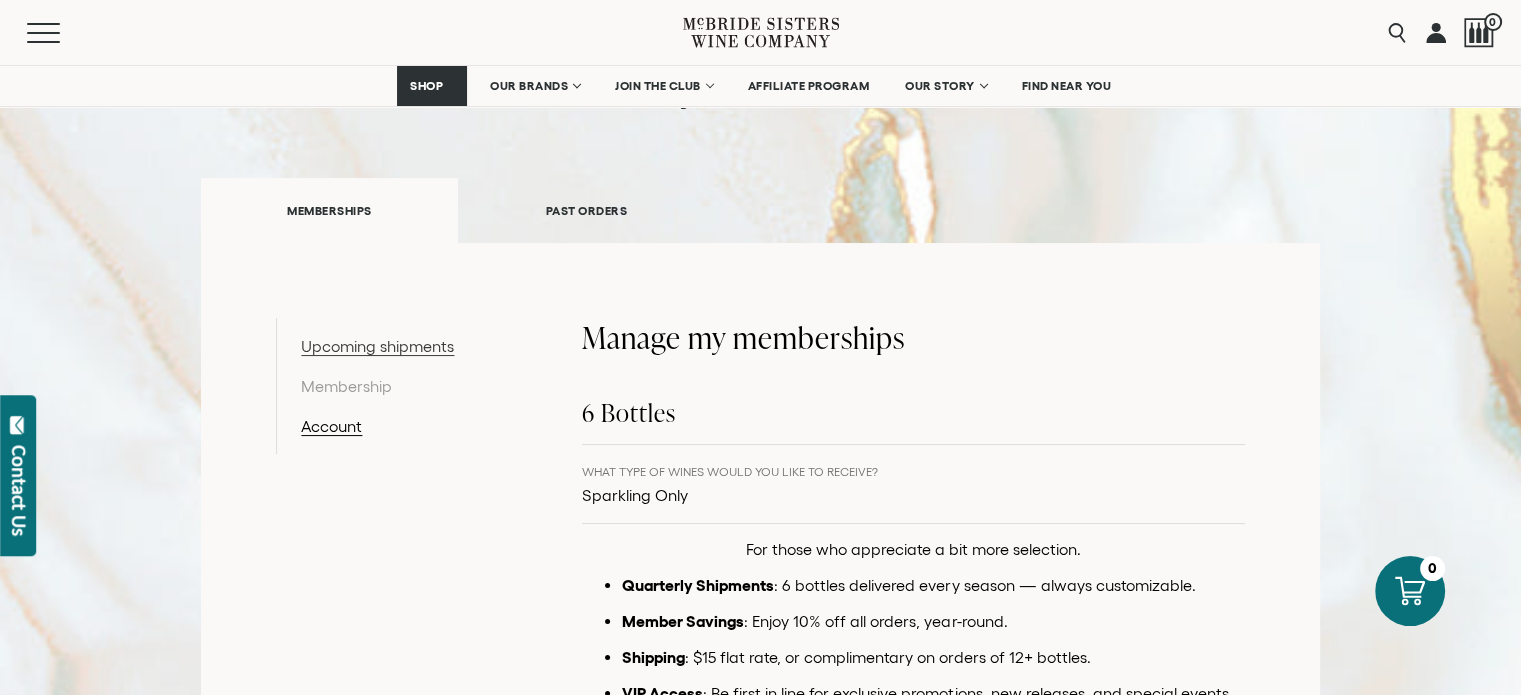 click on "Upcoming shipments" at bounding box center (404, 346) 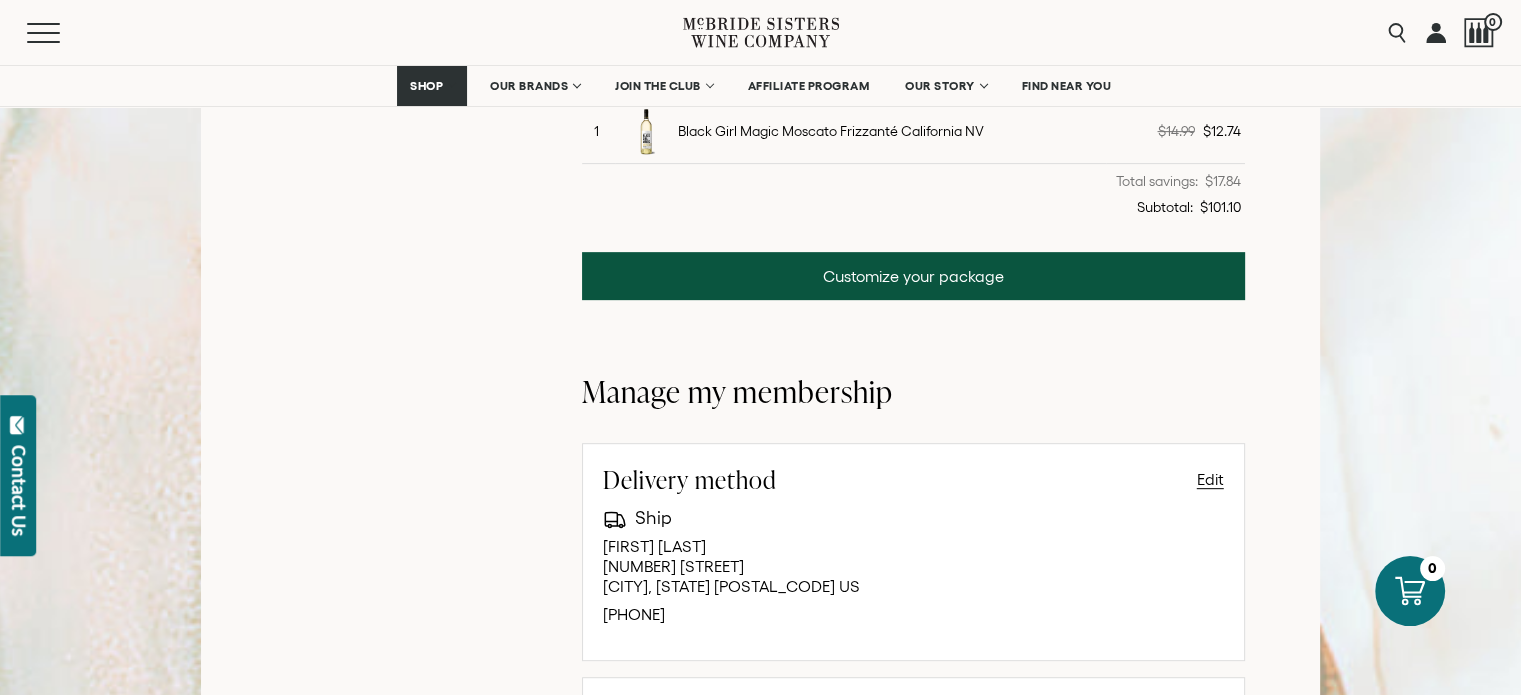 scroll, scrollTop: 900, scrollLeft: 0, axis: vertical 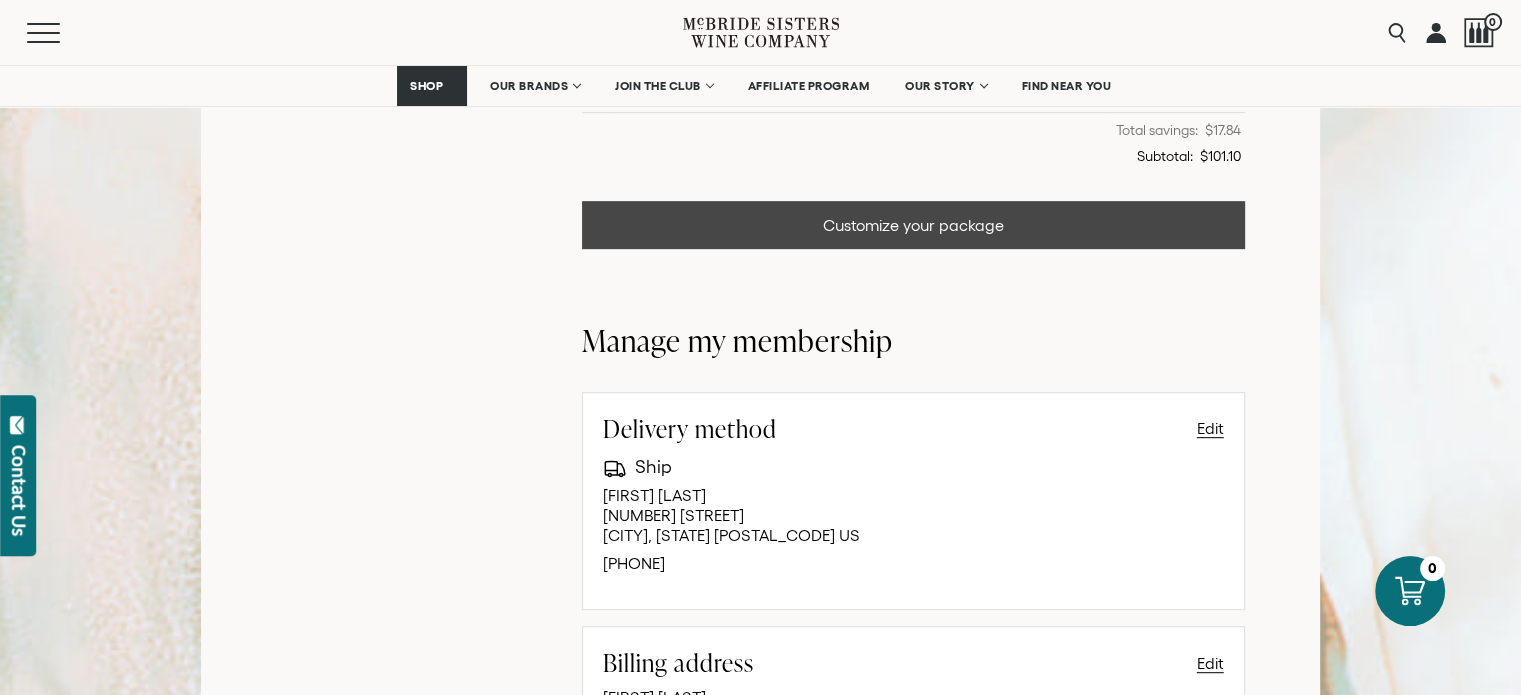 click on "Customize your package" at bounding box center [913, 225] 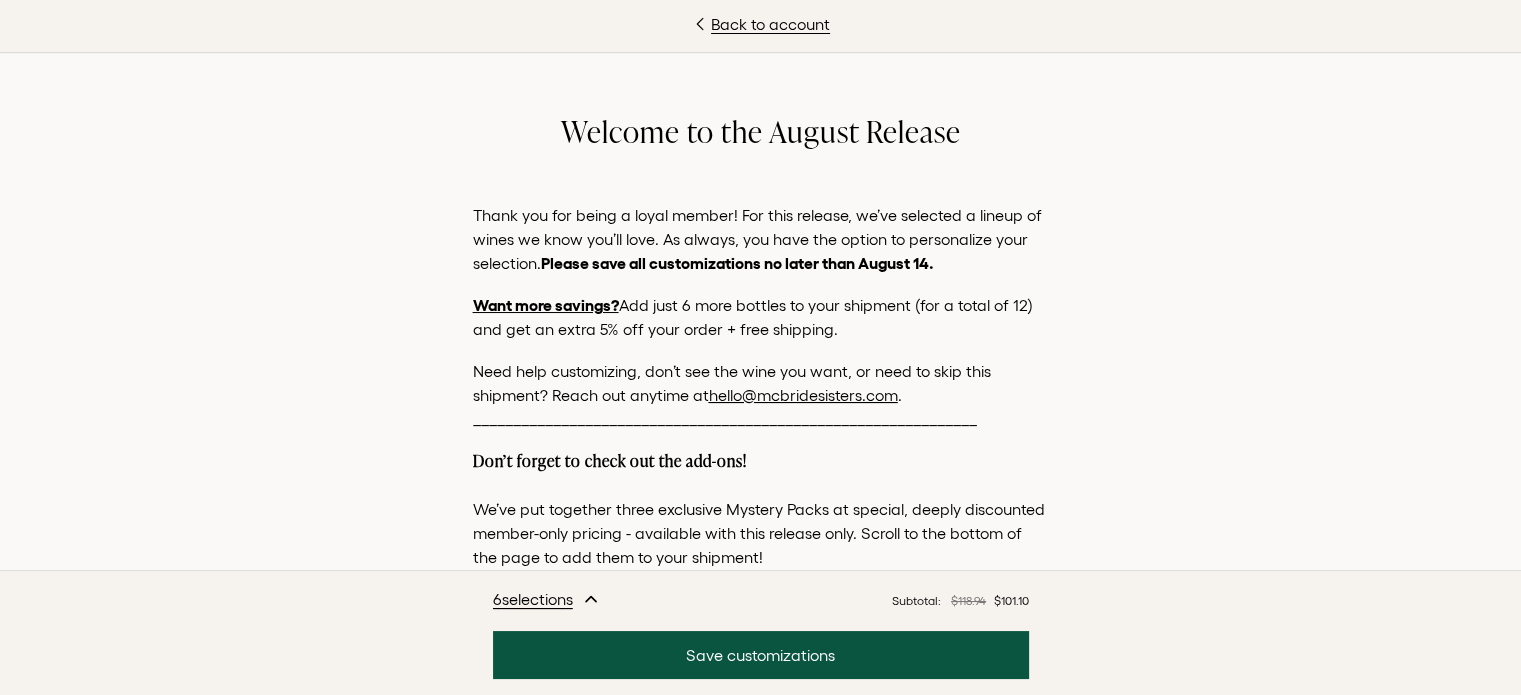 click on "hello@mcbridesisters.com" at bounding box center (803, 395) 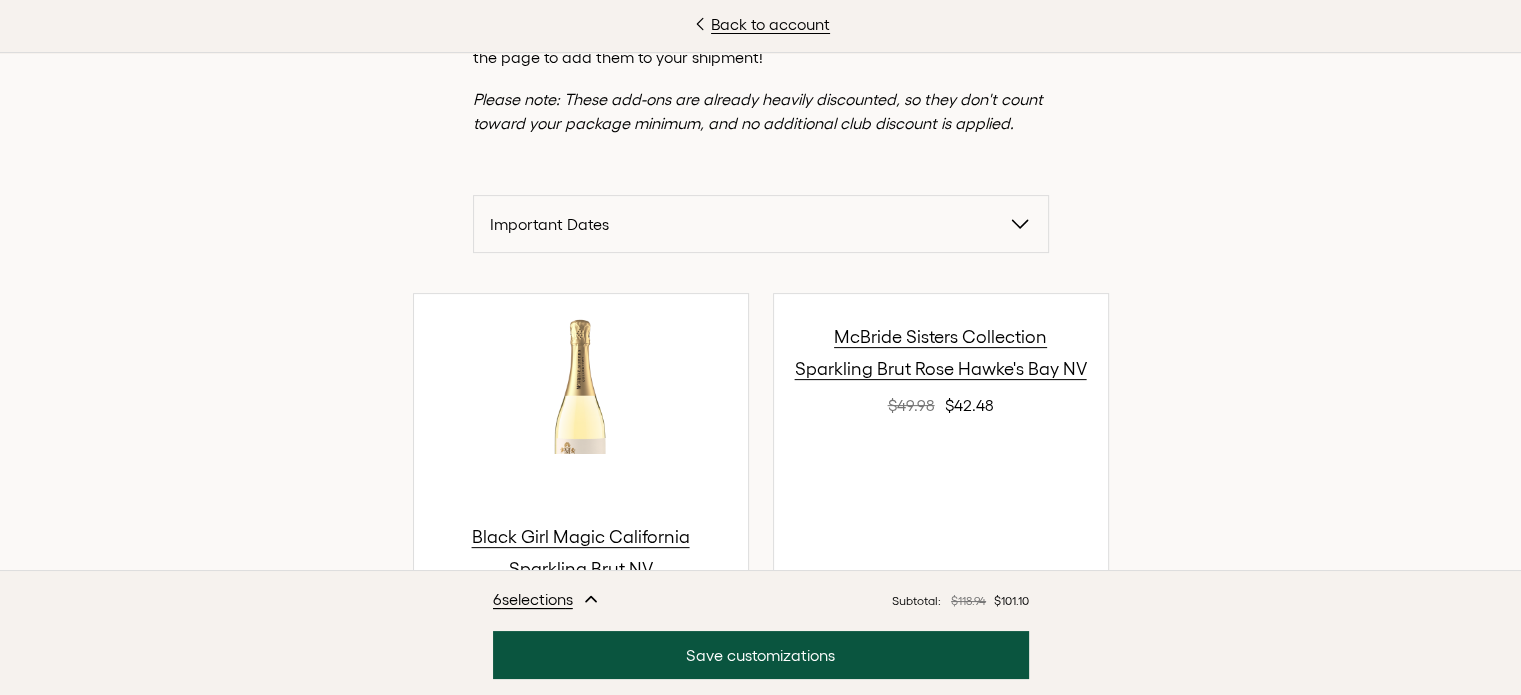 scroll, scrollTop: 0, scrollLeft: 0, axis: both 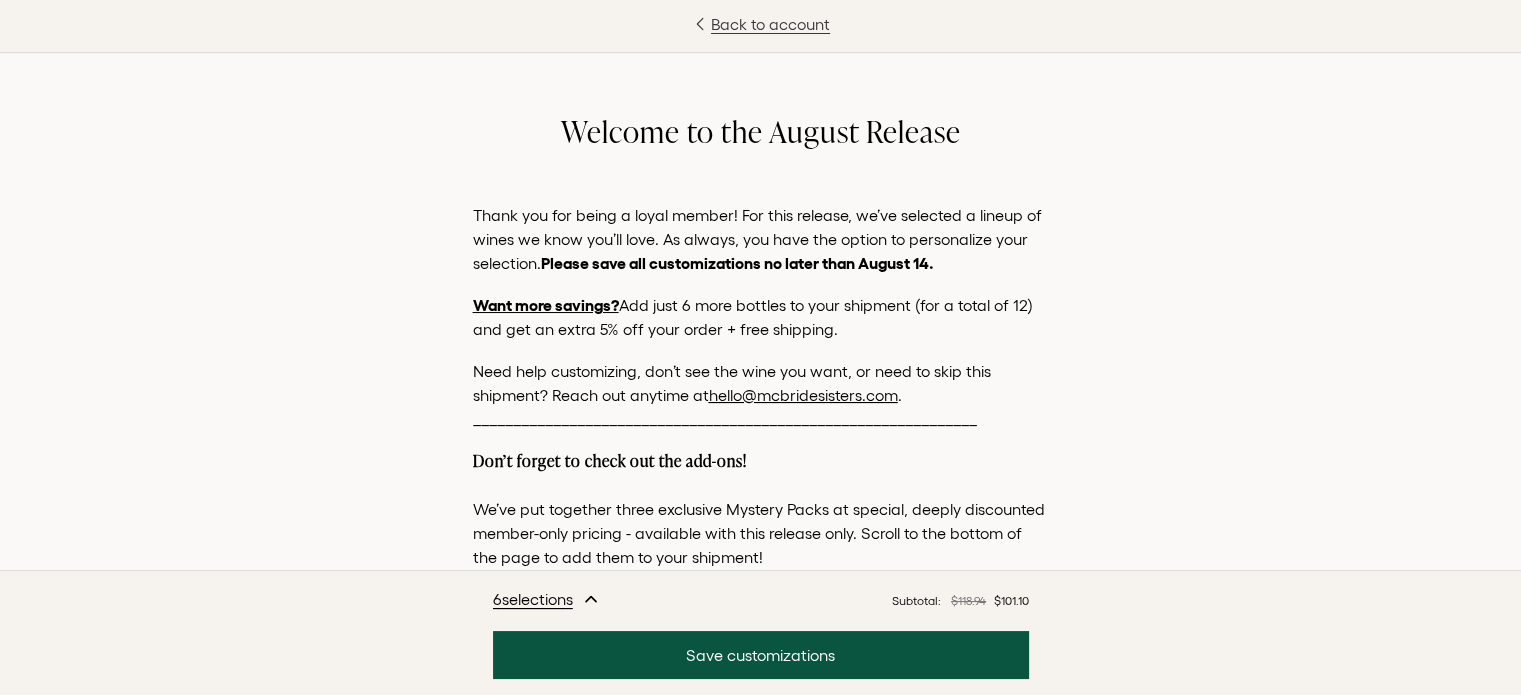 click on "Back to account" at bounding box center [760, 24] 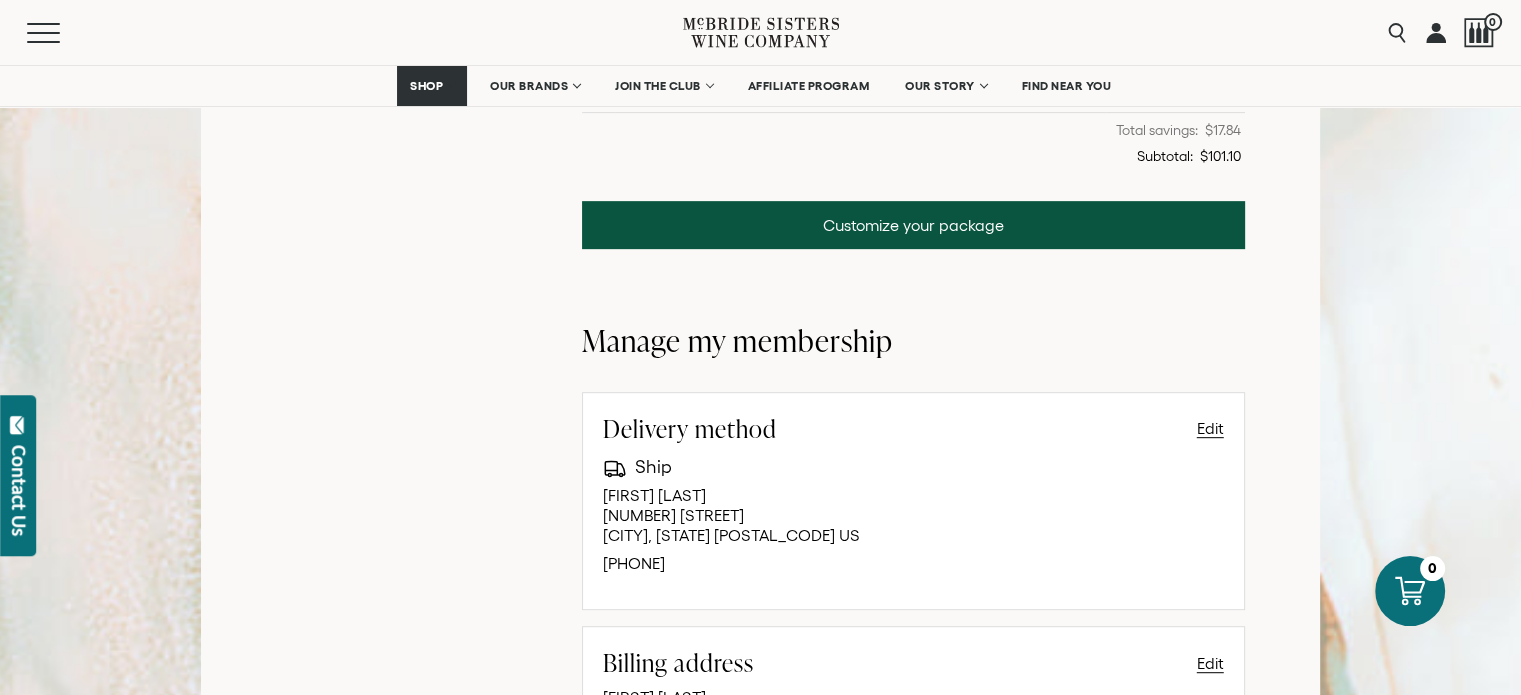 scroll, scrollTop: 400, scrollLeft: 0, axis: vertical 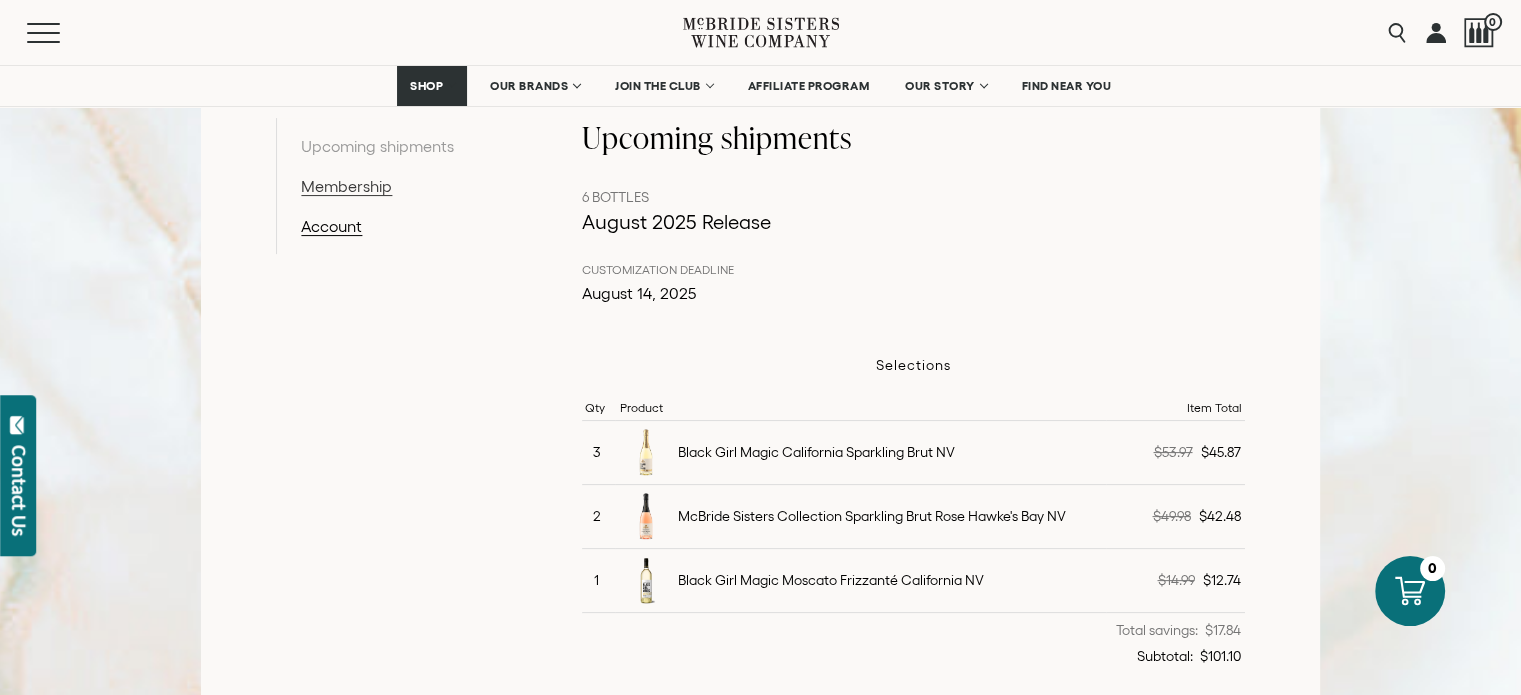 click on "Membership" at bounding box center [404, 186] 